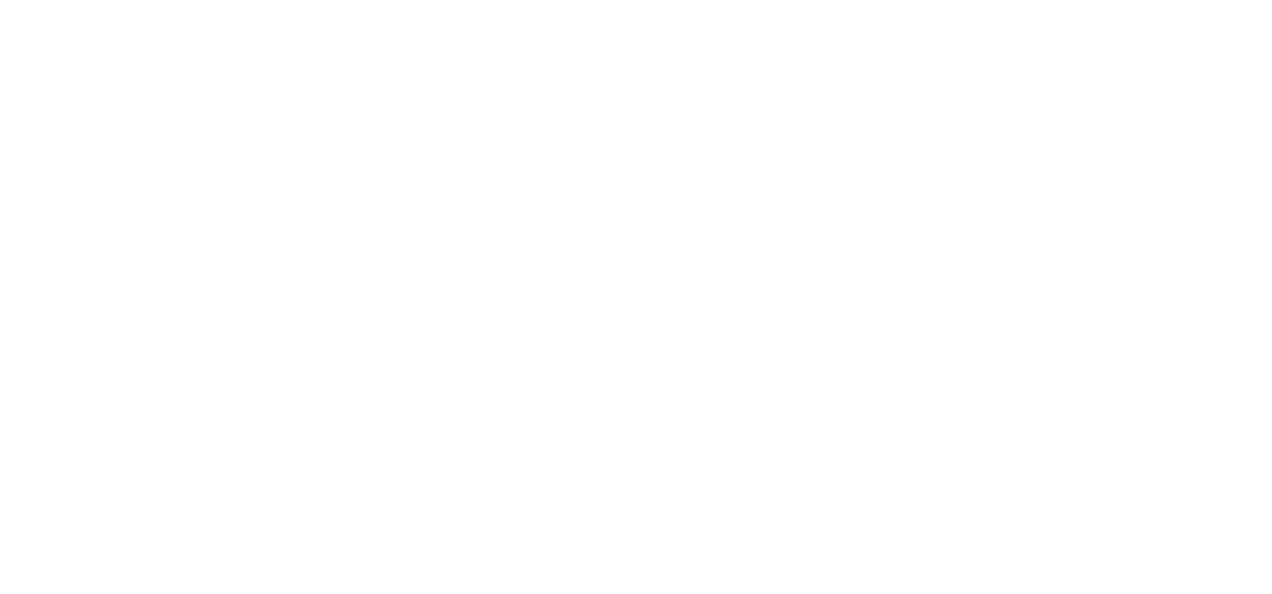 scroll, scrollTop: 0, scrollLeft: 0, axis: both 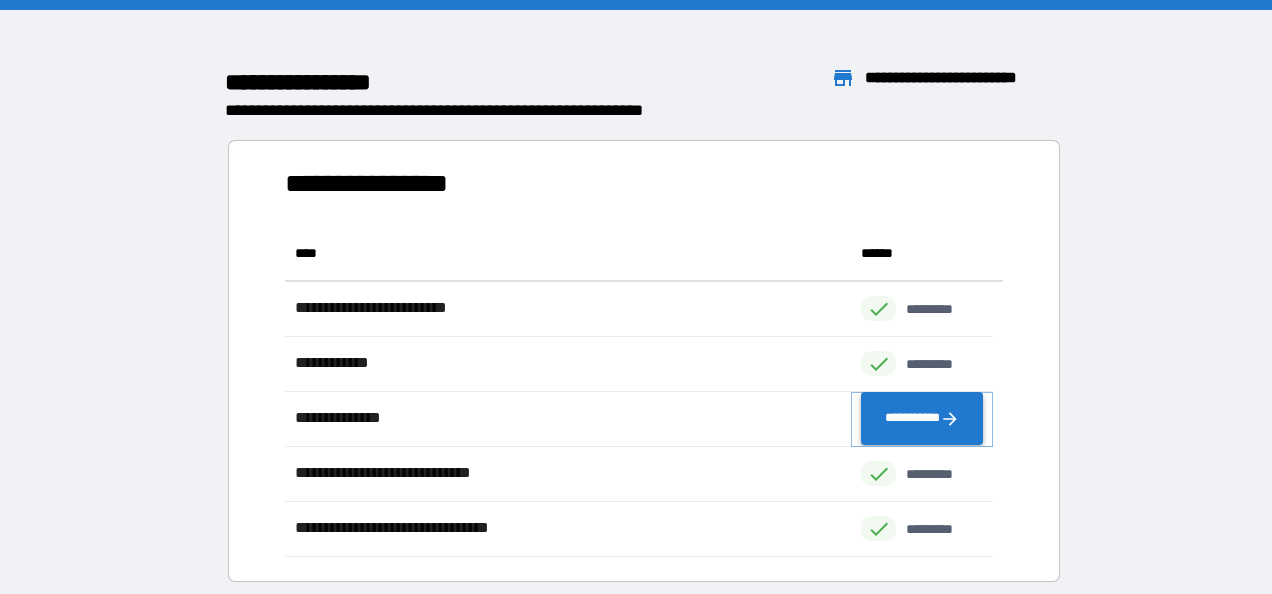 click on "**********" at bounding box center (922, 419) 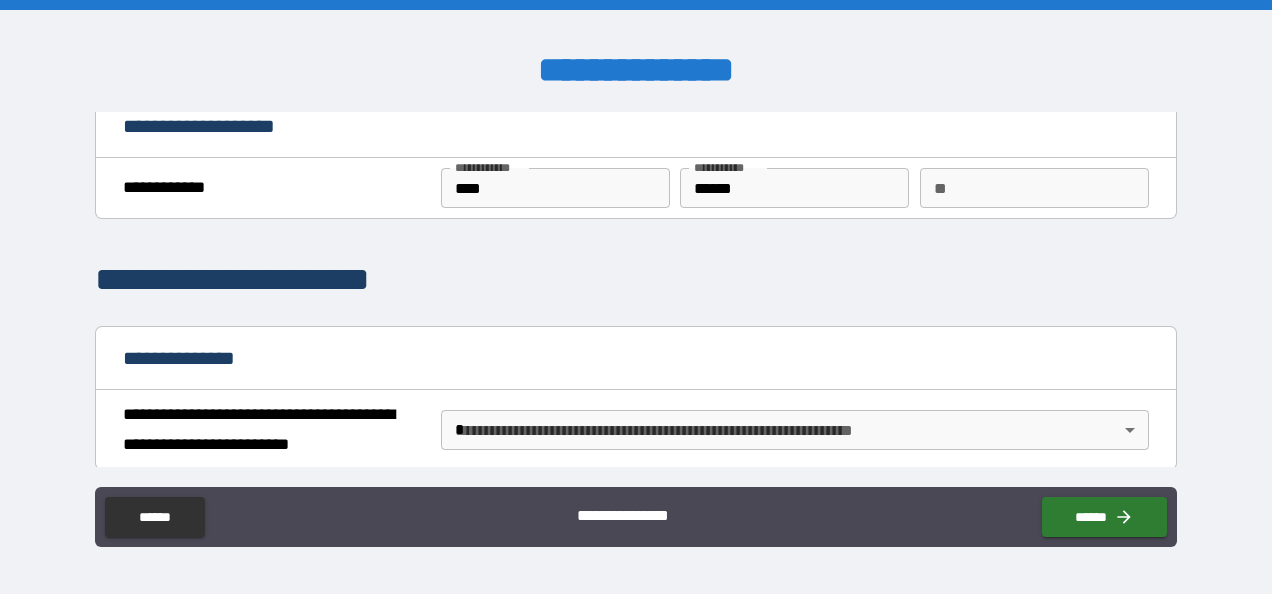 scroll, scrollTop: 0, scrollLeft: 0, axis: both 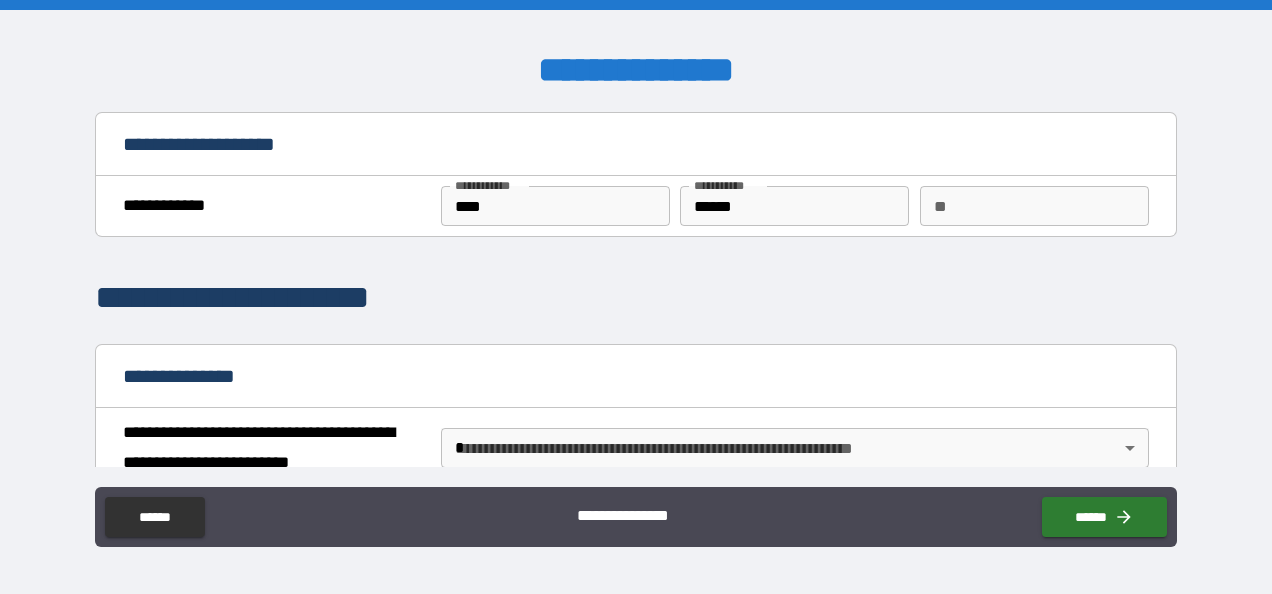 click on "**" at bounding box center (1034, 206) 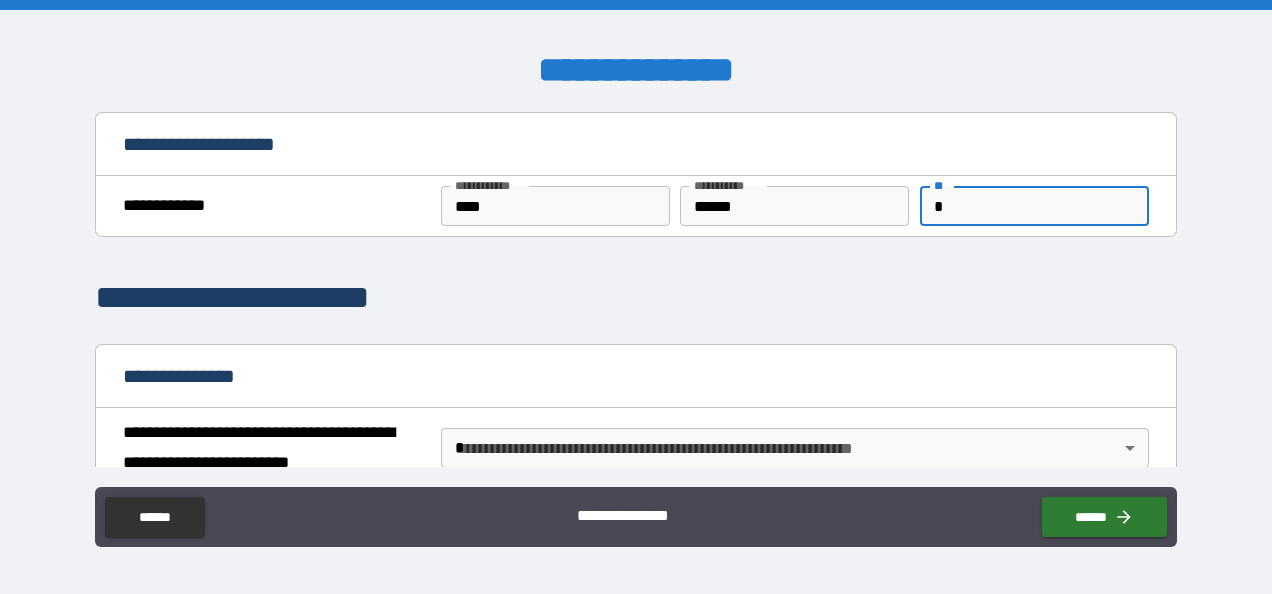 type on "*" 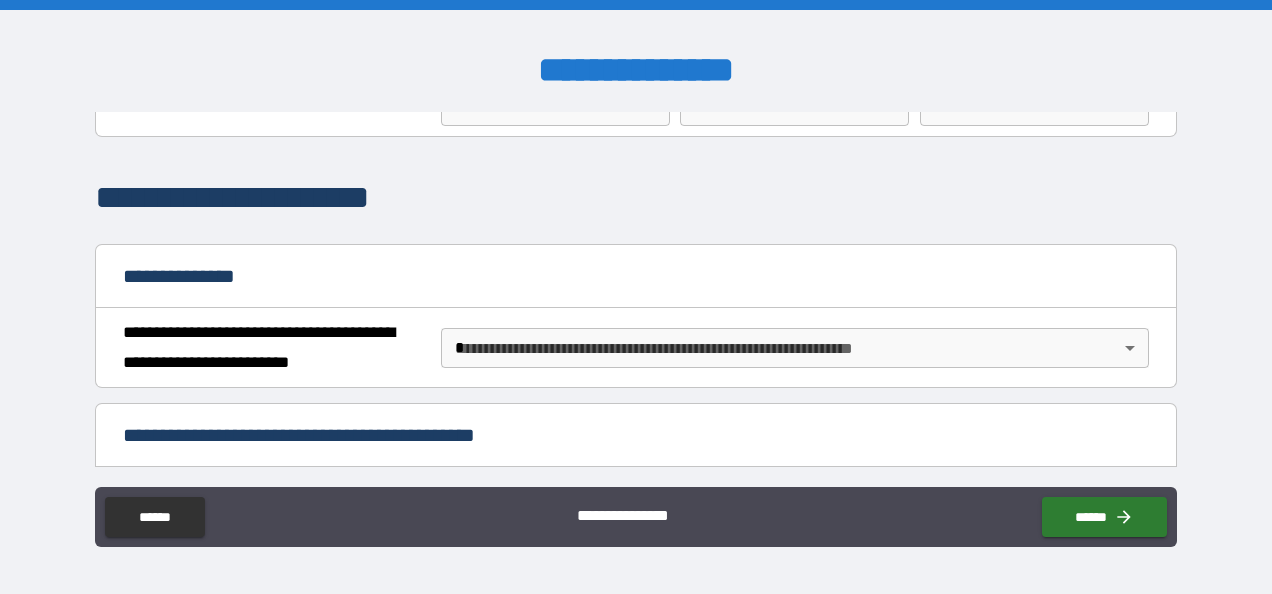 scroll, scrollTop: 201, scrollLeft: 0, axis: vertical 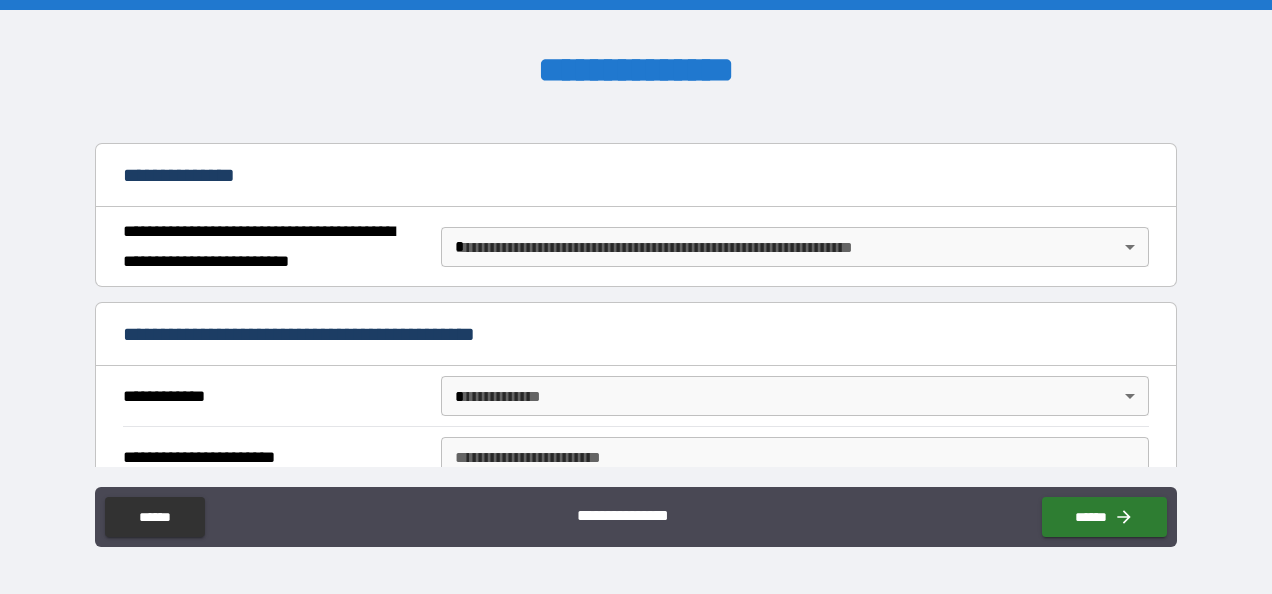click on "**********" at bounding box center (636, 297) 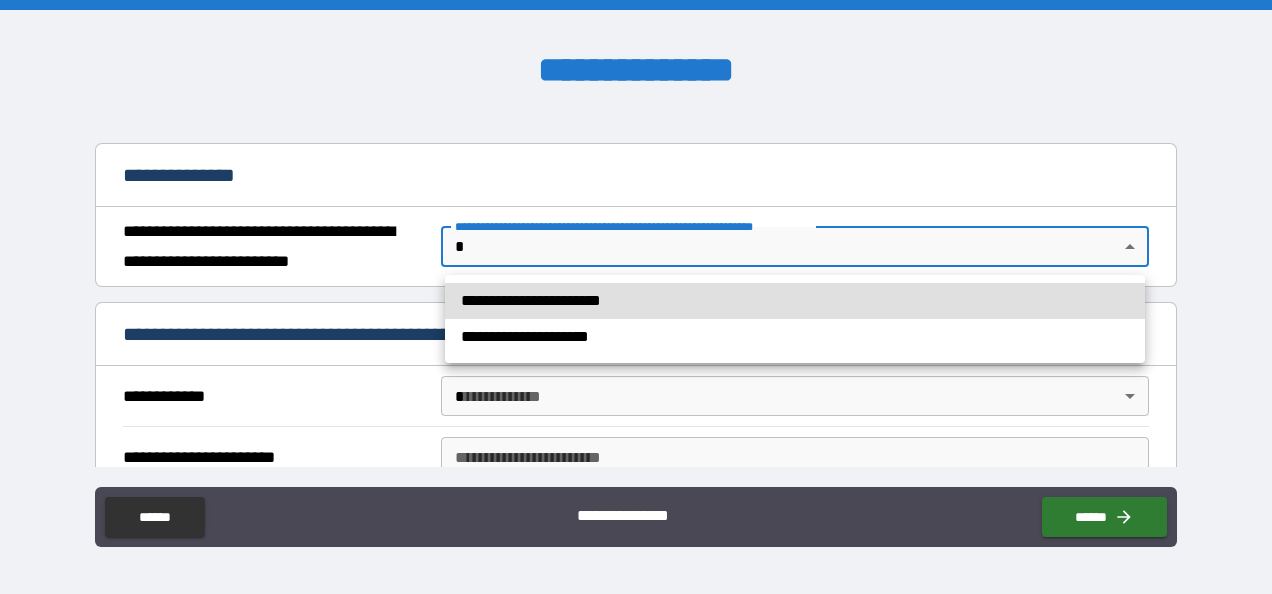 click at bounding box center [636, 297] 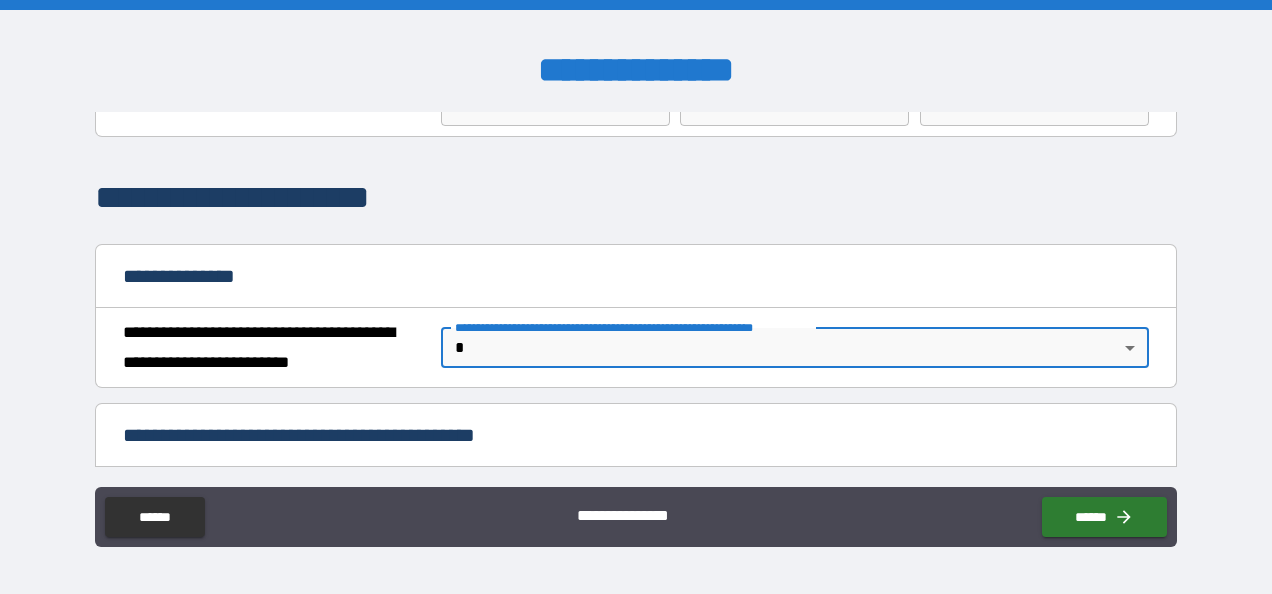 scroll, scrollTop: 201, scrollLeft: 0, axis: vertical 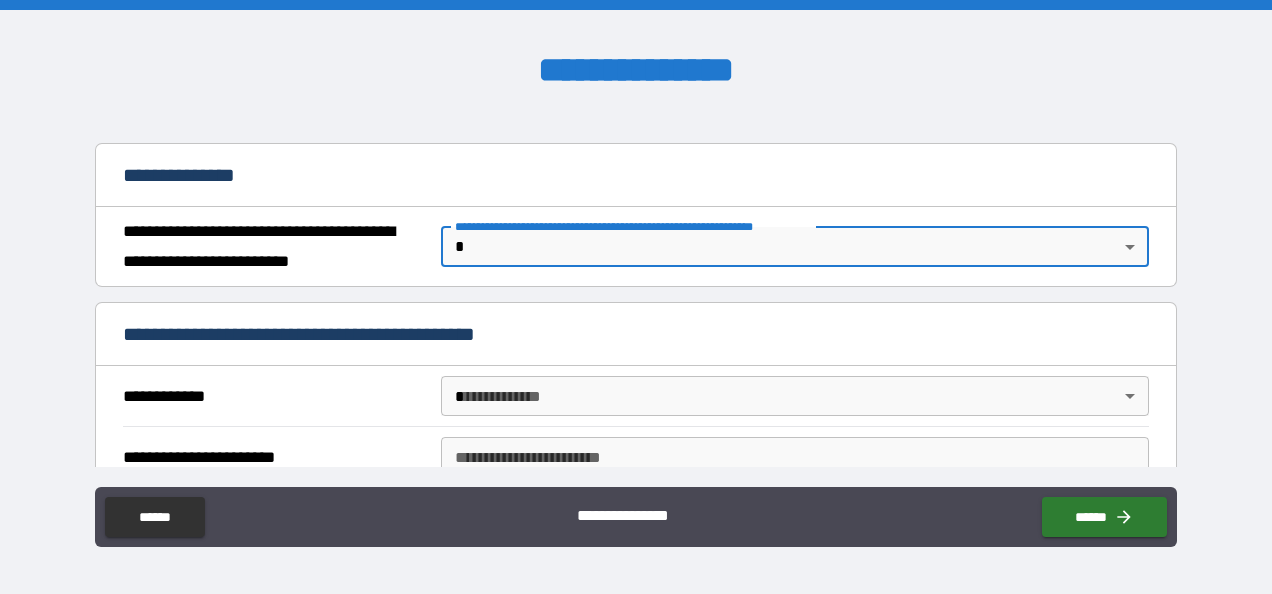 click on "**********" at bounding box center (636, 297) 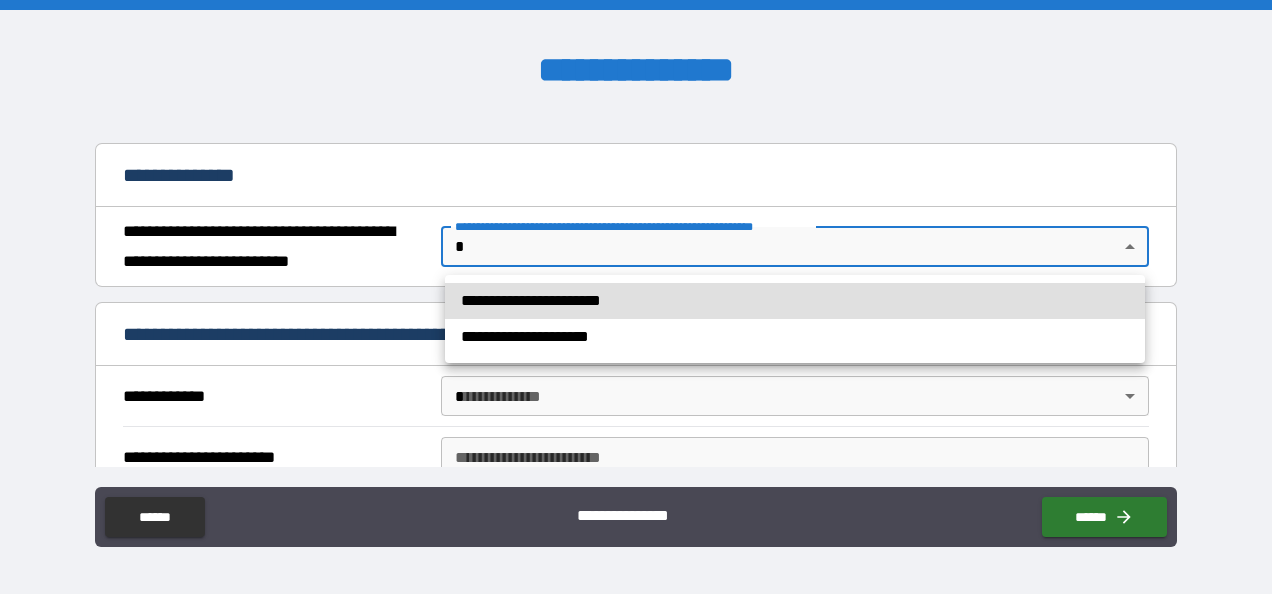click on "**********" at bounding box center [795, 301] 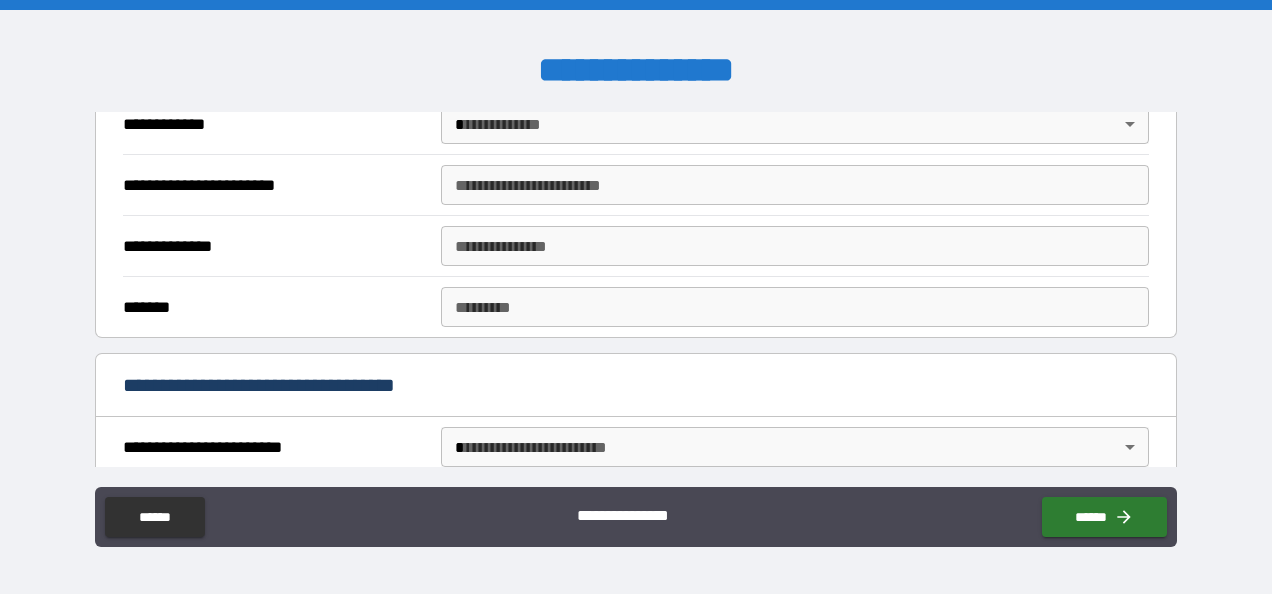 scroll, scrollTop: 402, scrollLeft: 0, axis: vertical 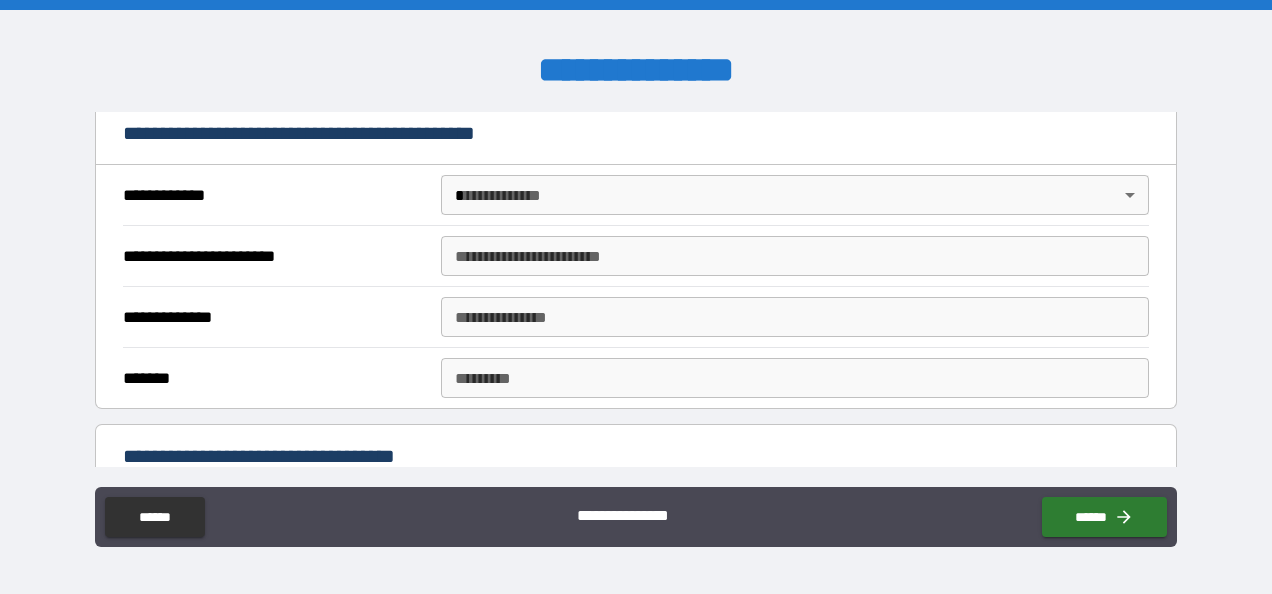 click on "**********" at bounding box center [636, 297] 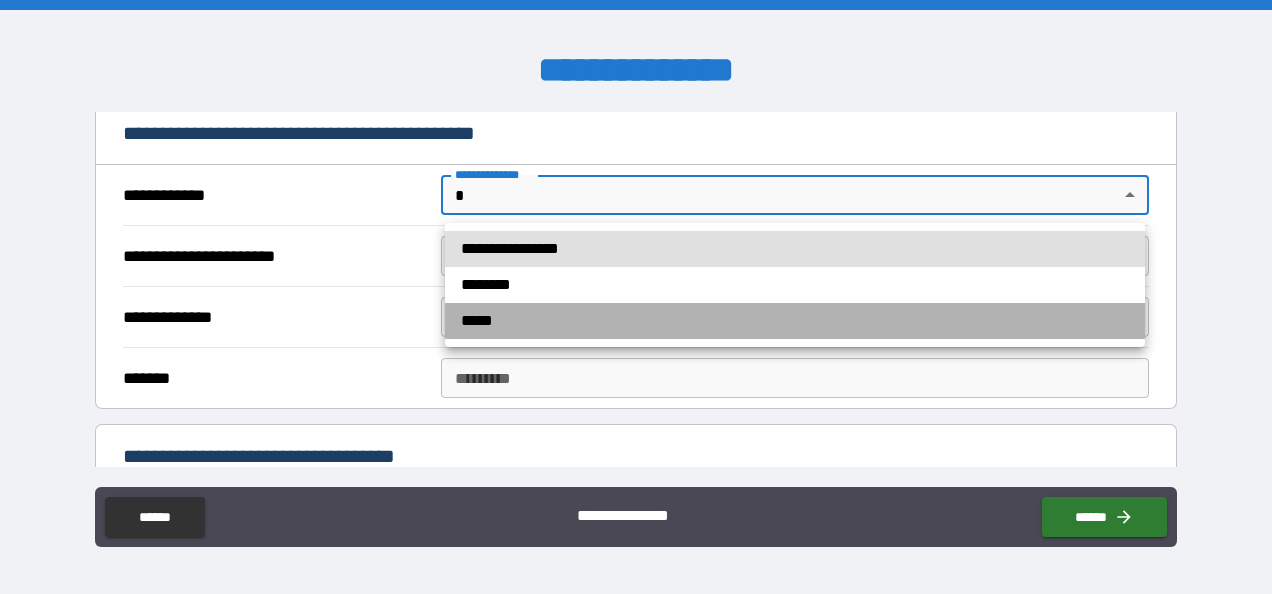click on "*****" at bounding box center (795, 321) 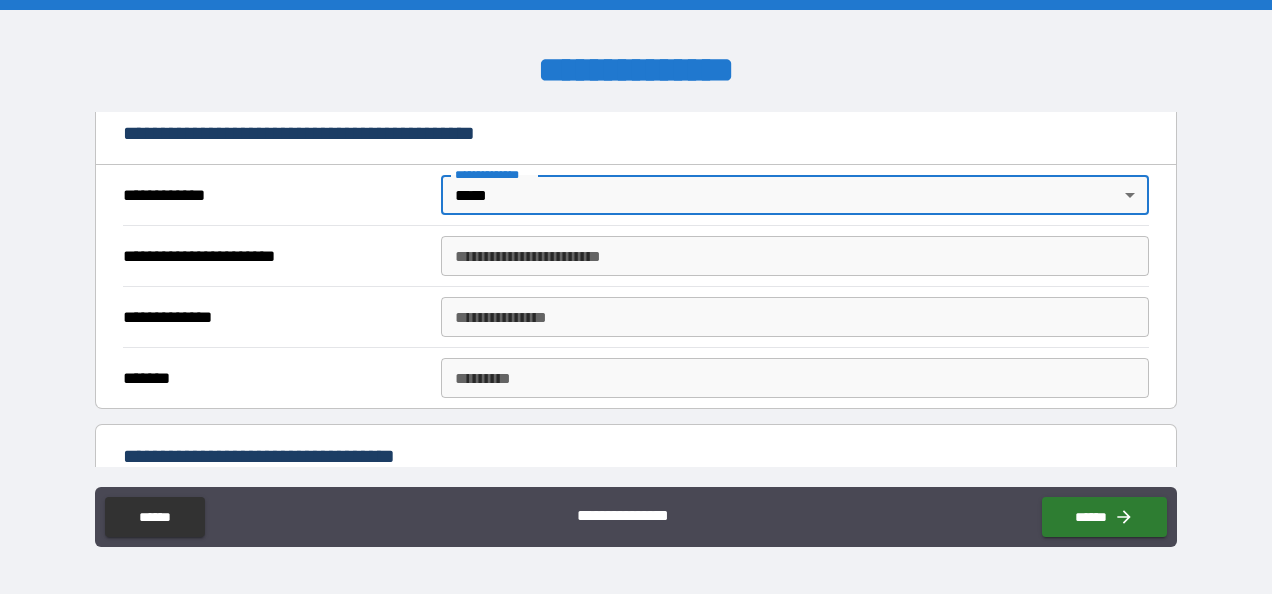 click on "**********" at bounding box center (794, 256) 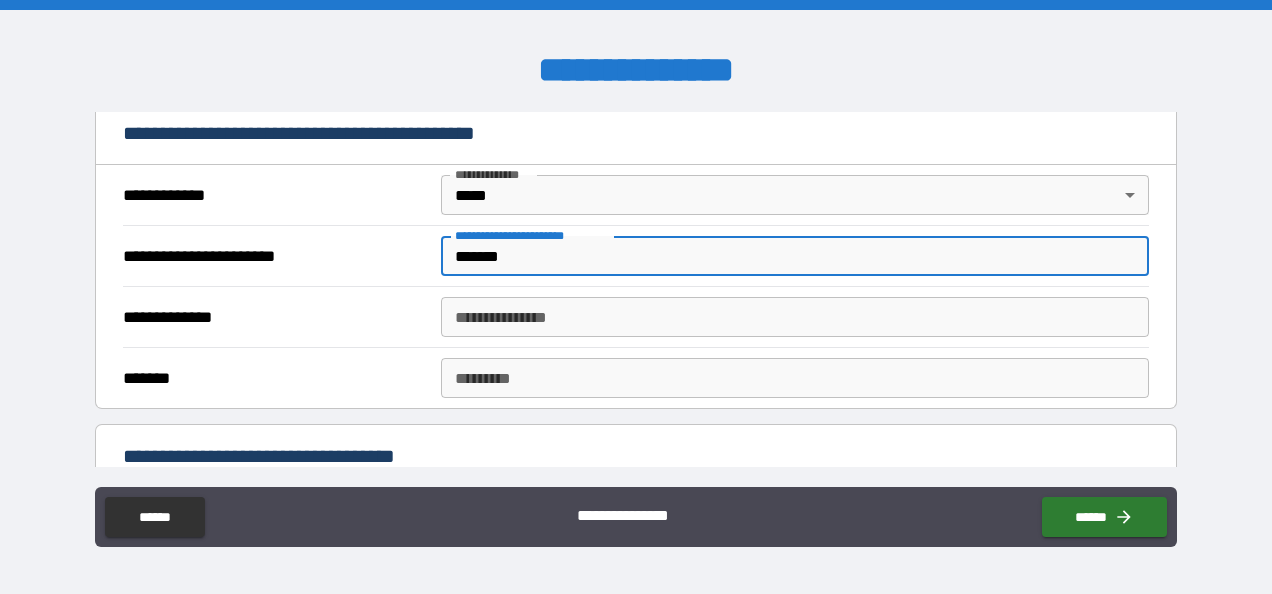 type on "*******" 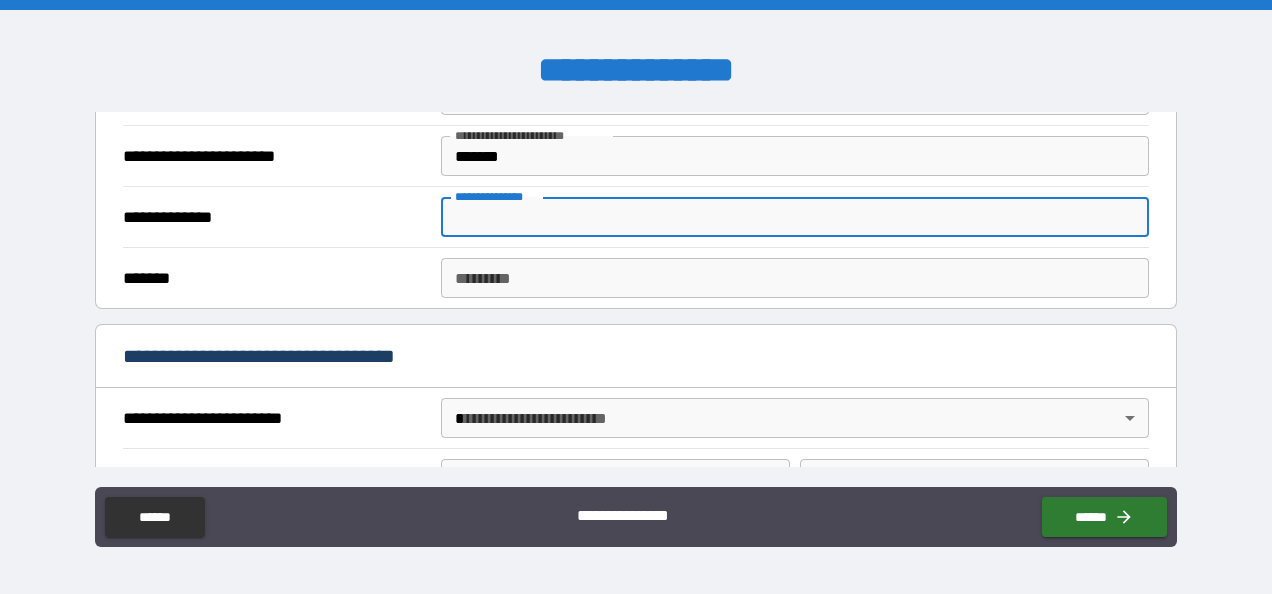 scroll, scrollTop: 301, scrollLeft: 0, axis: vertical 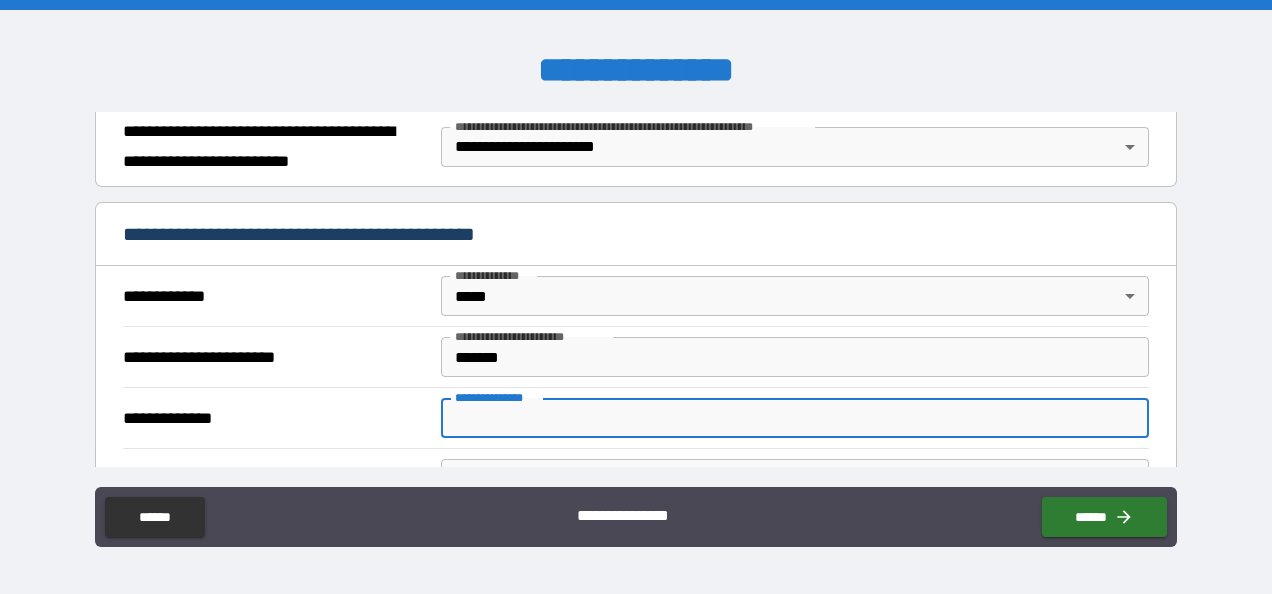 drag, startPoint x: 659, startPoint y: 368, endPoint x: 285, endPoint y: 302, distance: 379.77887 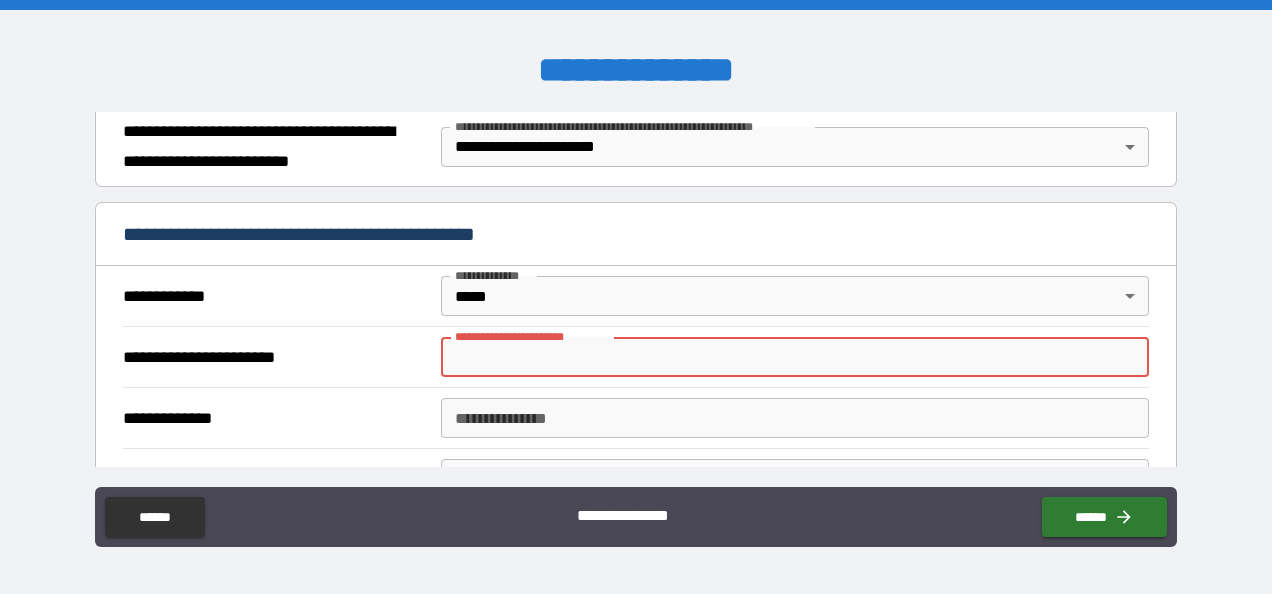 type 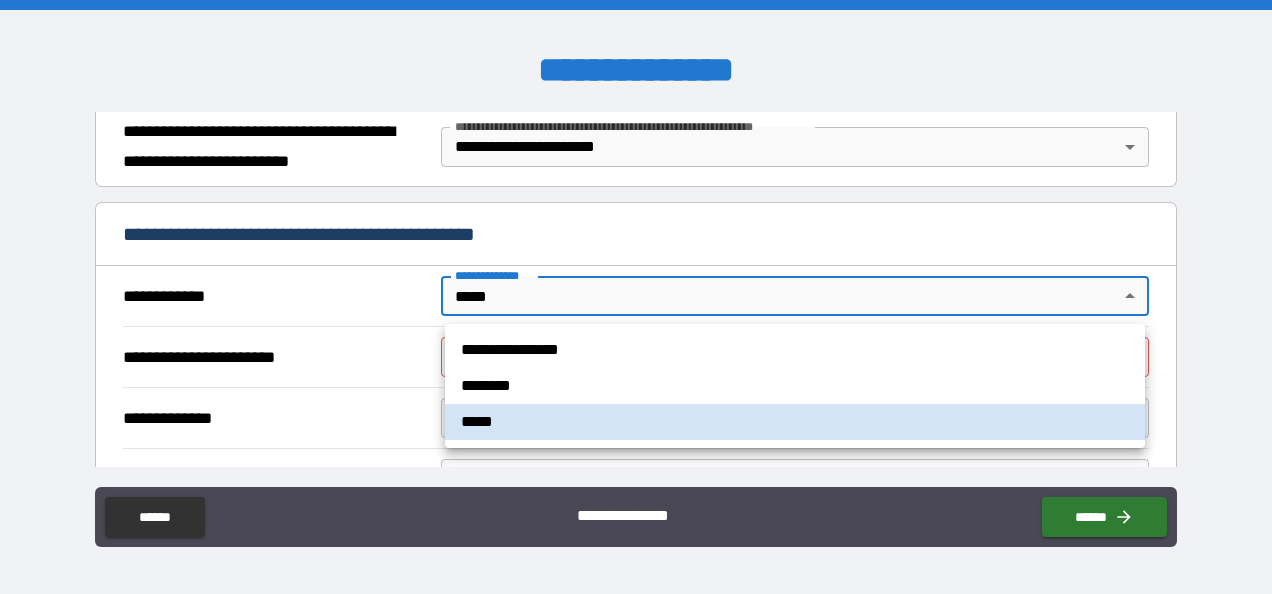 click at bounding box center [636, 297] 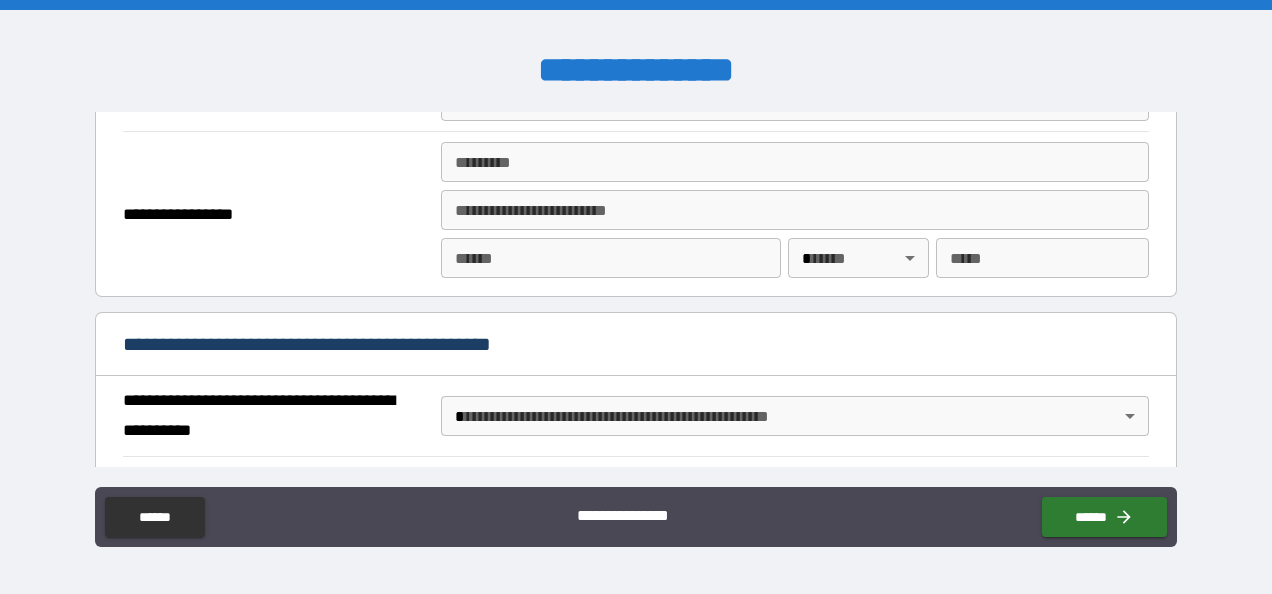 scroll, scrollTop: 1106, scrollLeft: 0, axis: vertical 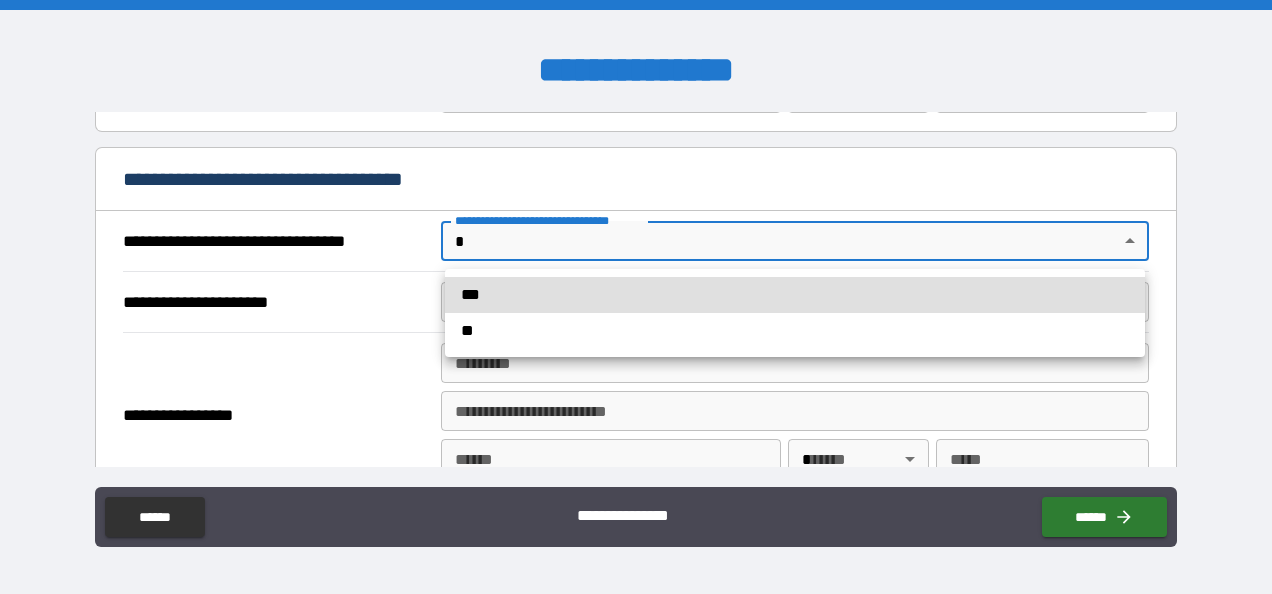 click on "**********" at bounding box center [636, 297] 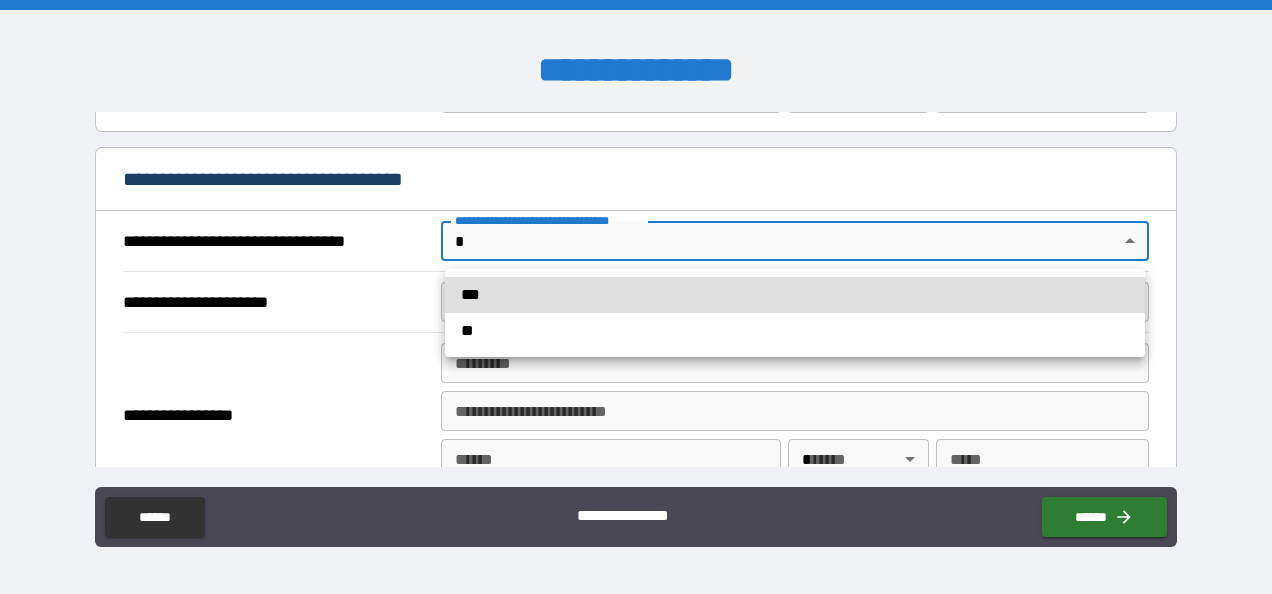 click on "***" at bounding box center (795, 295) 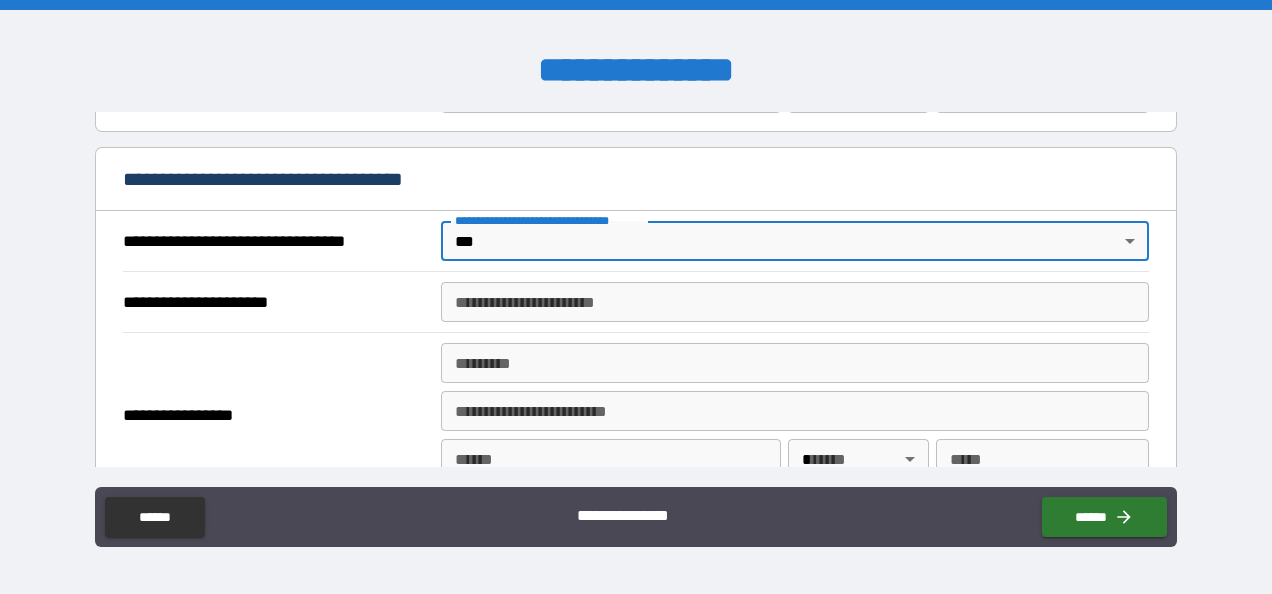 click on "**********" at bounding box center [794, 302] 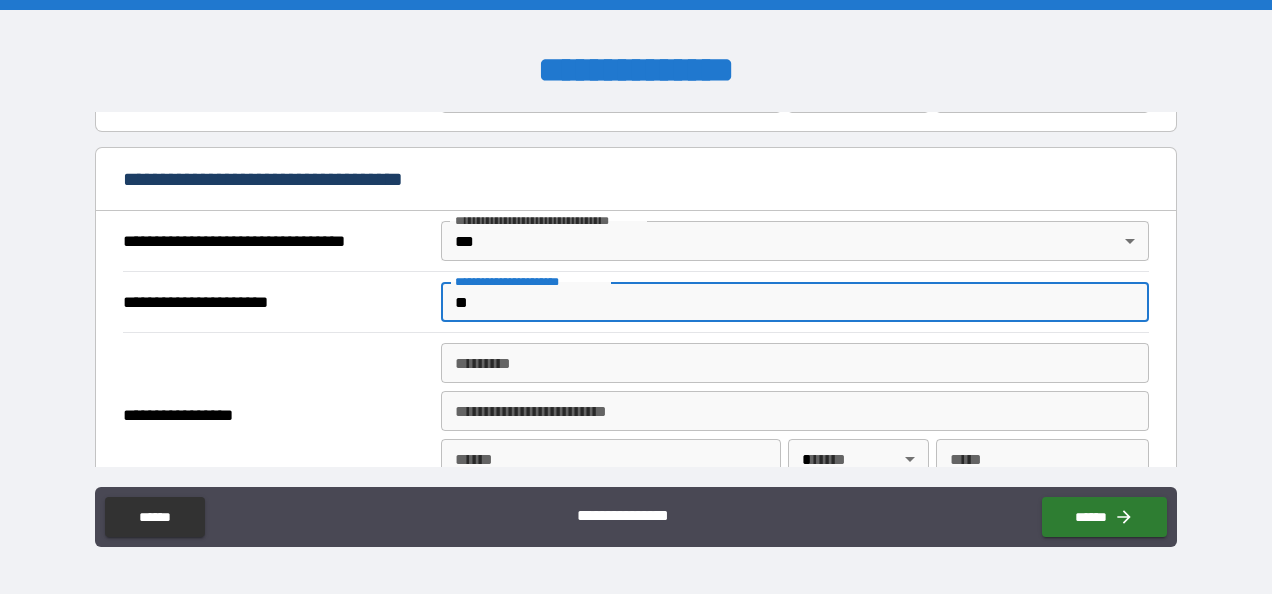 type on "*" 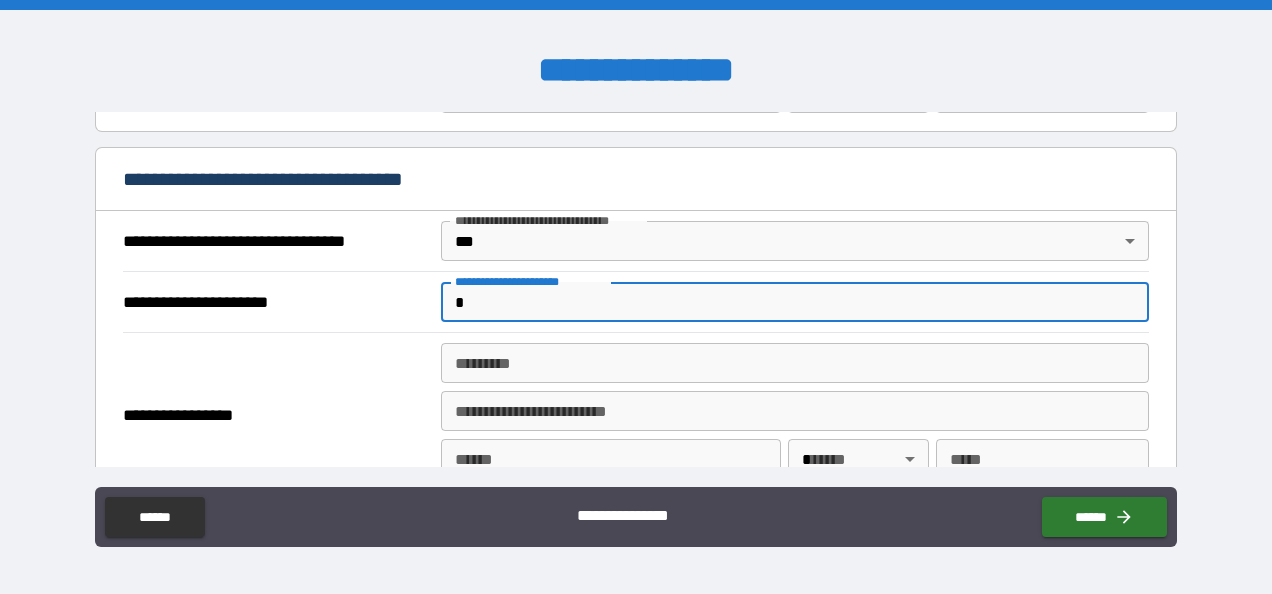 type 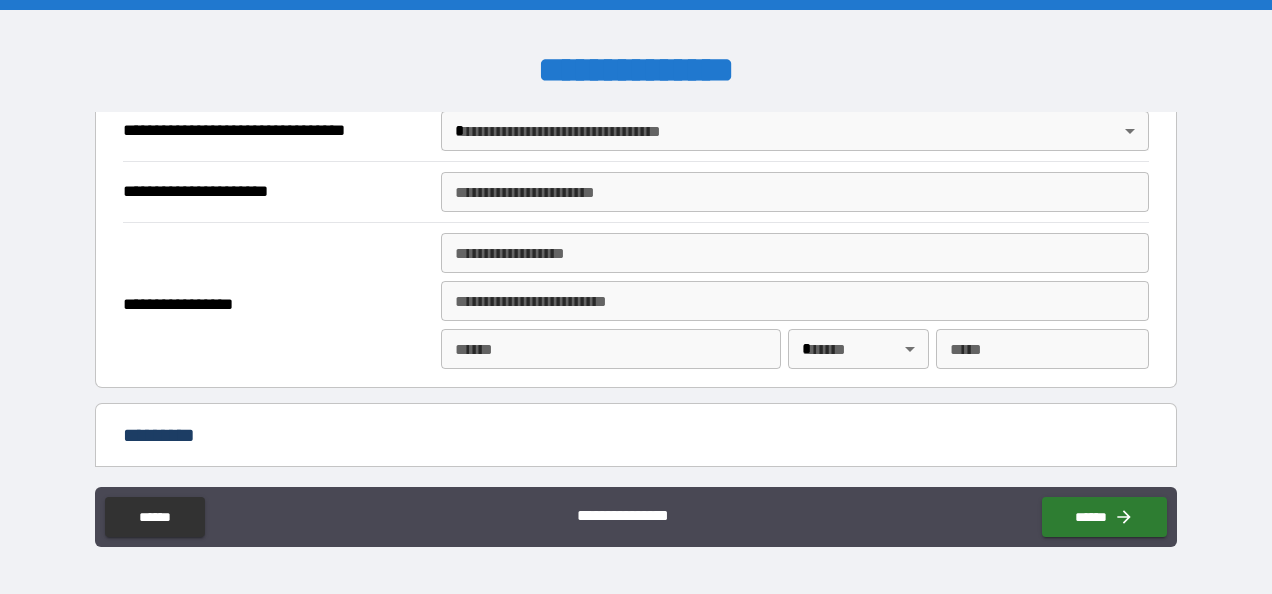 scroll, scrollTop: 2691, scrollLeft: 0, axis: vertical 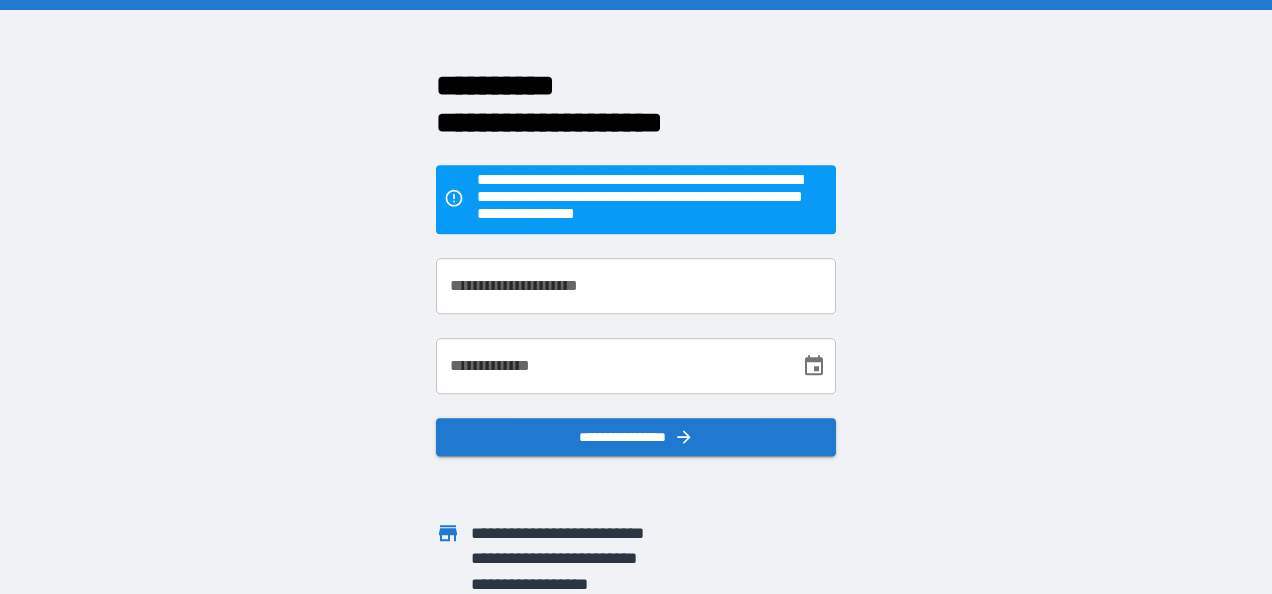 click on "**********" at bounding box center [636, 286] 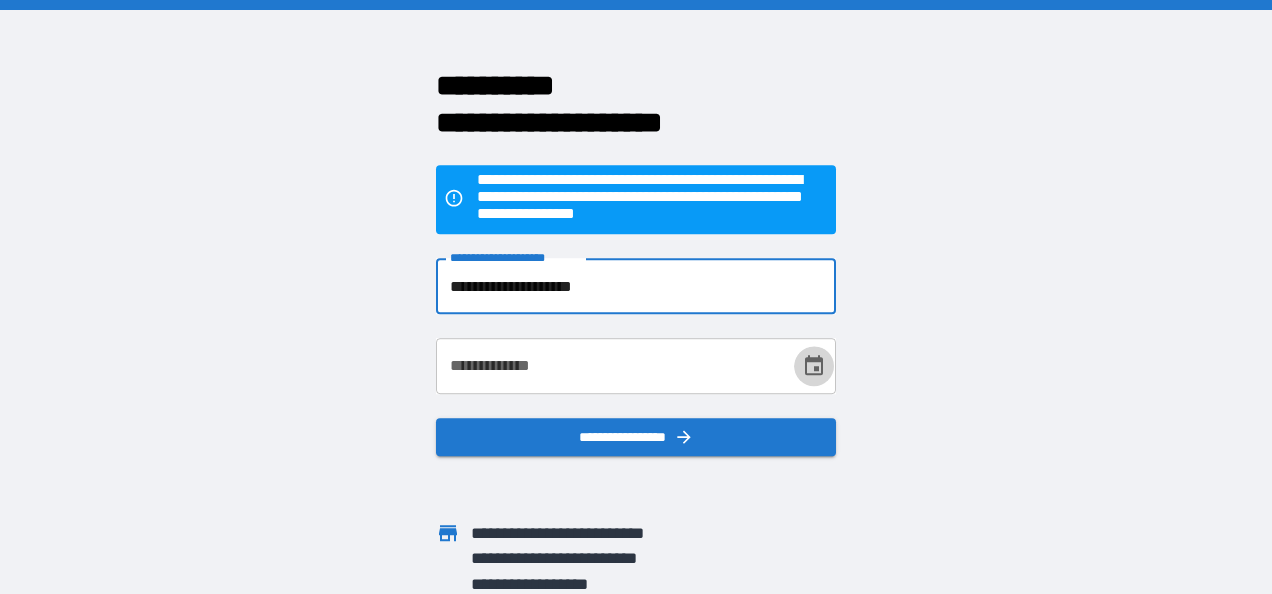 type on "**********" 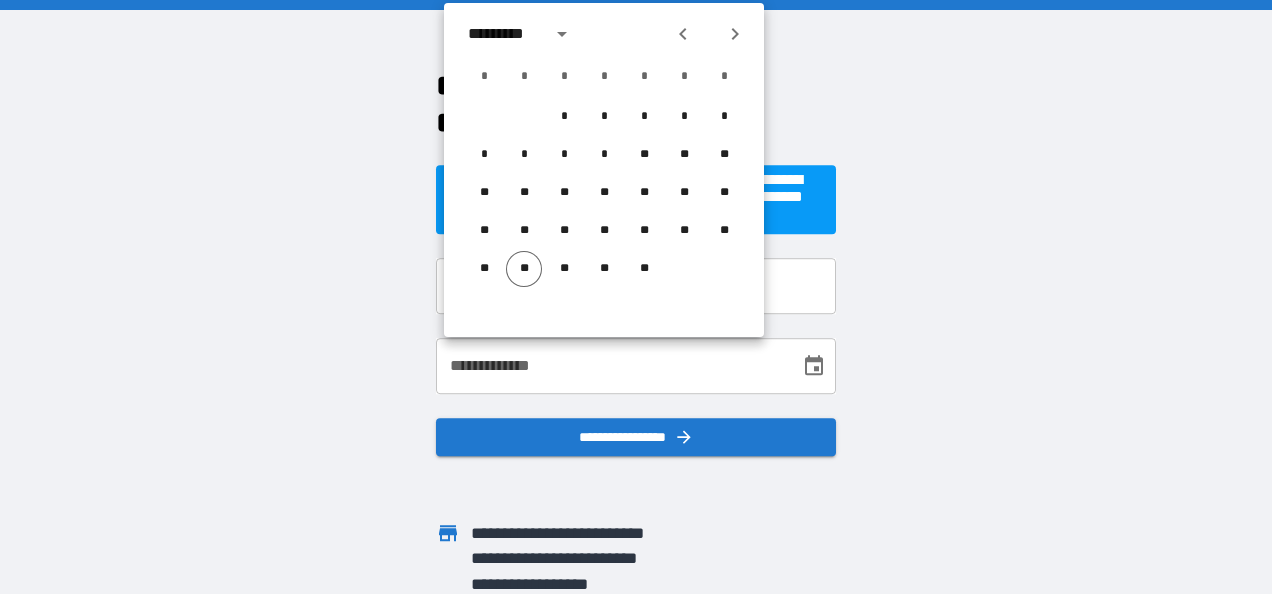 click 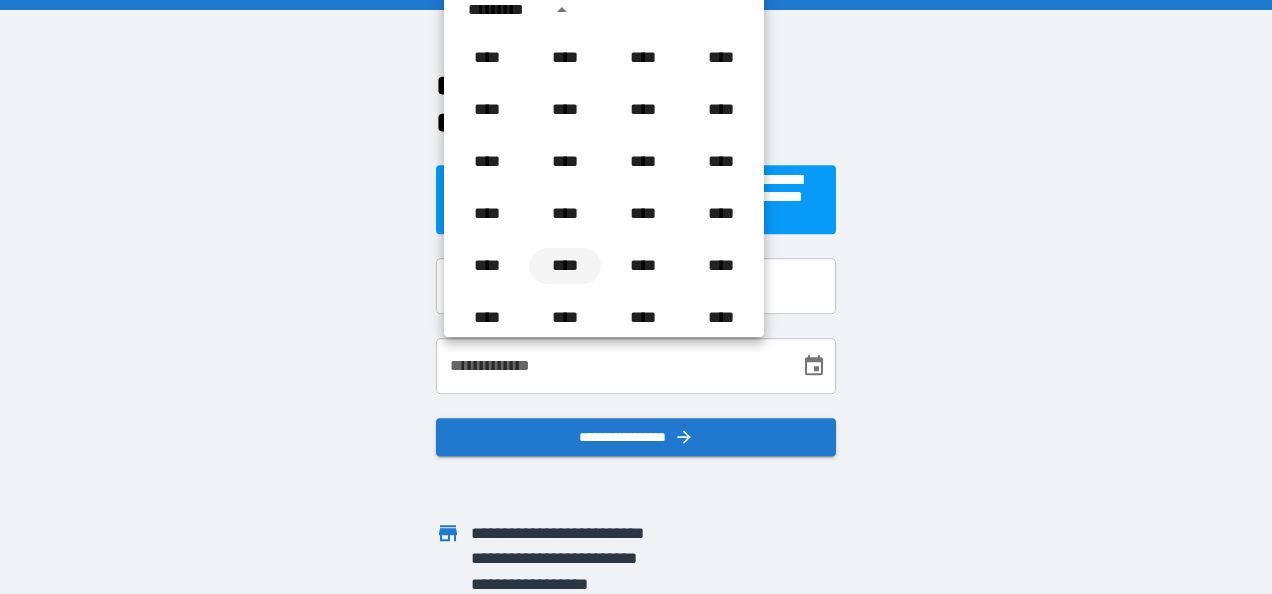 scroll, scrollTop: 1286, scrollLeft: 0, axis: vertical 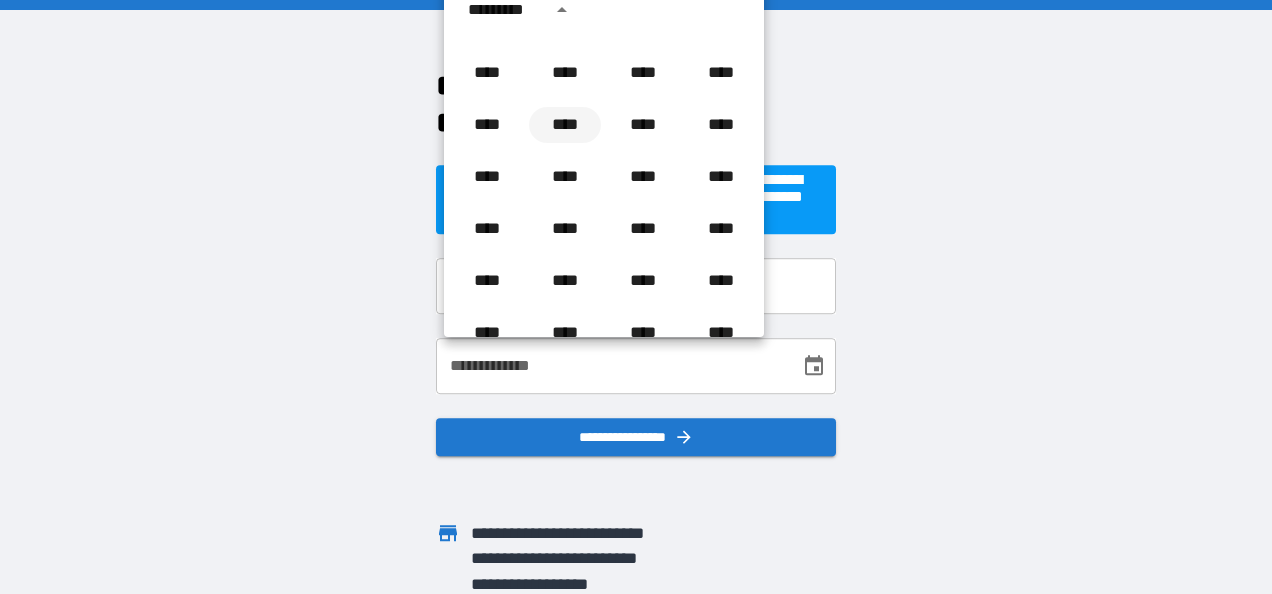 click on "****" at bounding box center (565, 125) 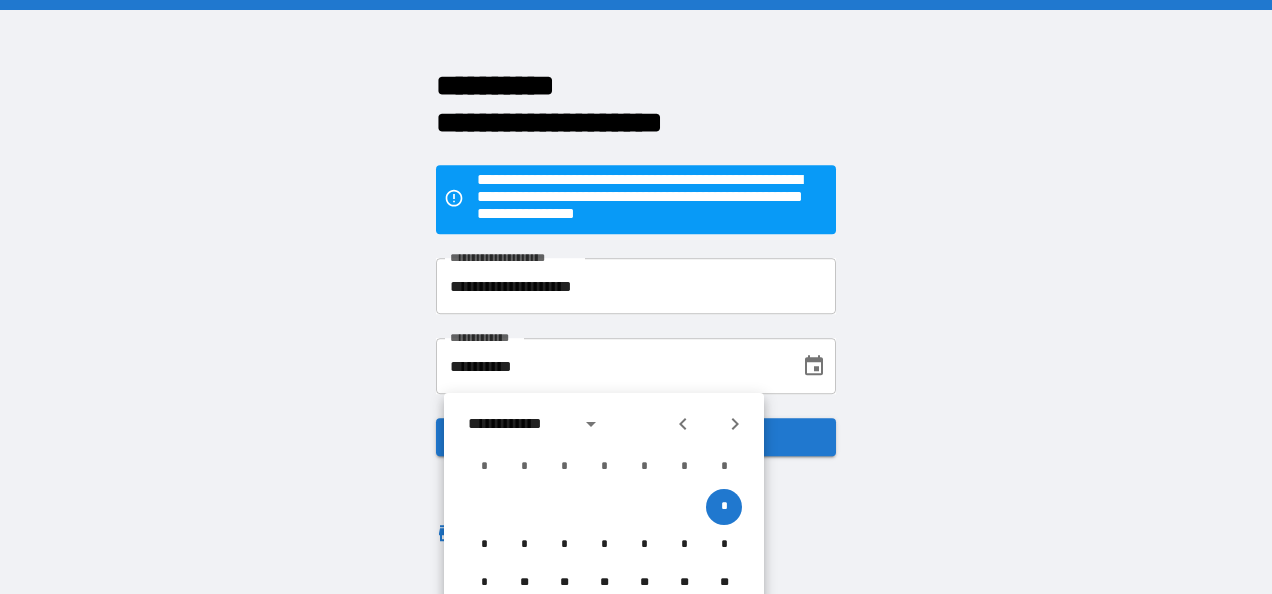click 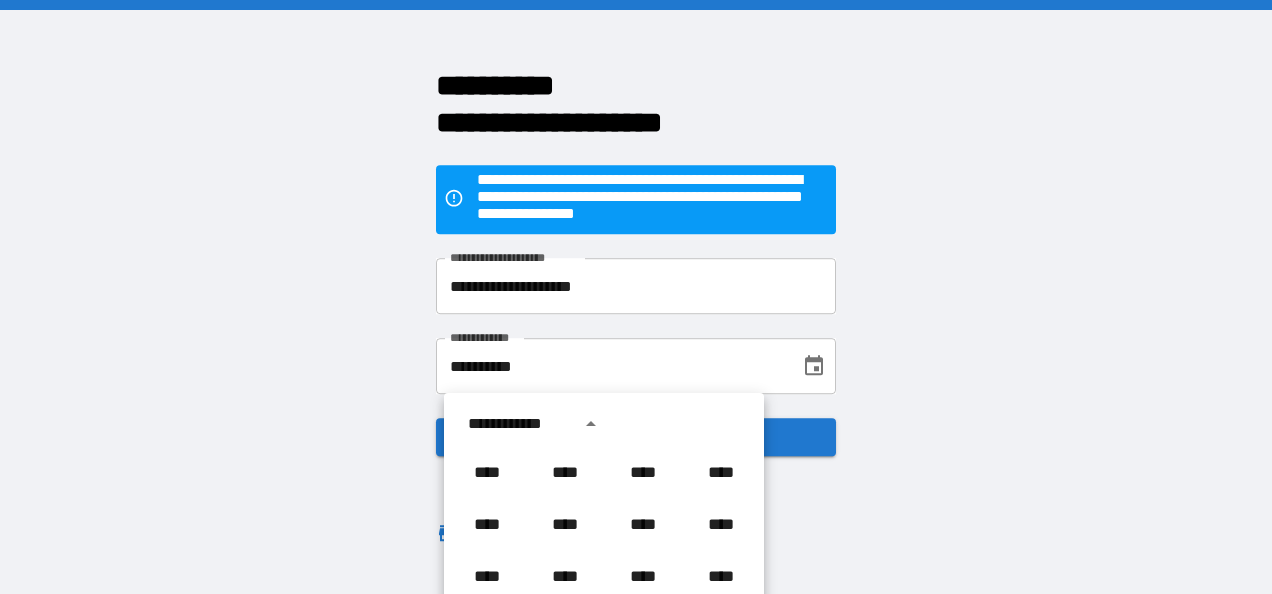 scroll, scrollTop: 23, scrollLeft: 0, axis: vertical 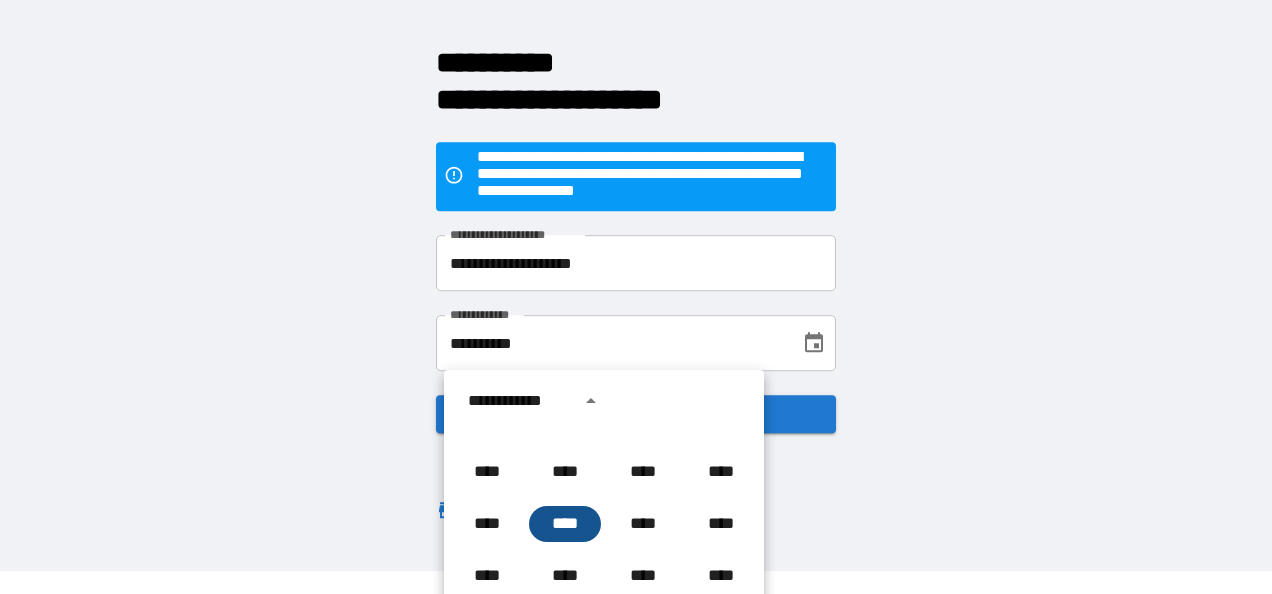 click on "****" at bounding box center [565, 524] 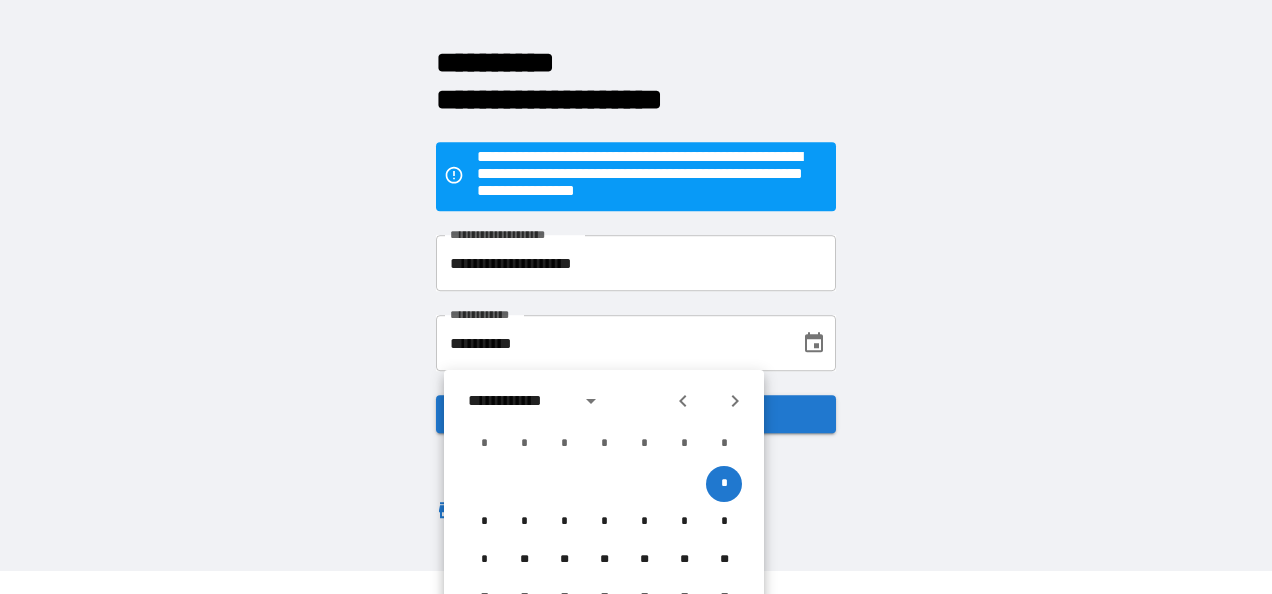 click 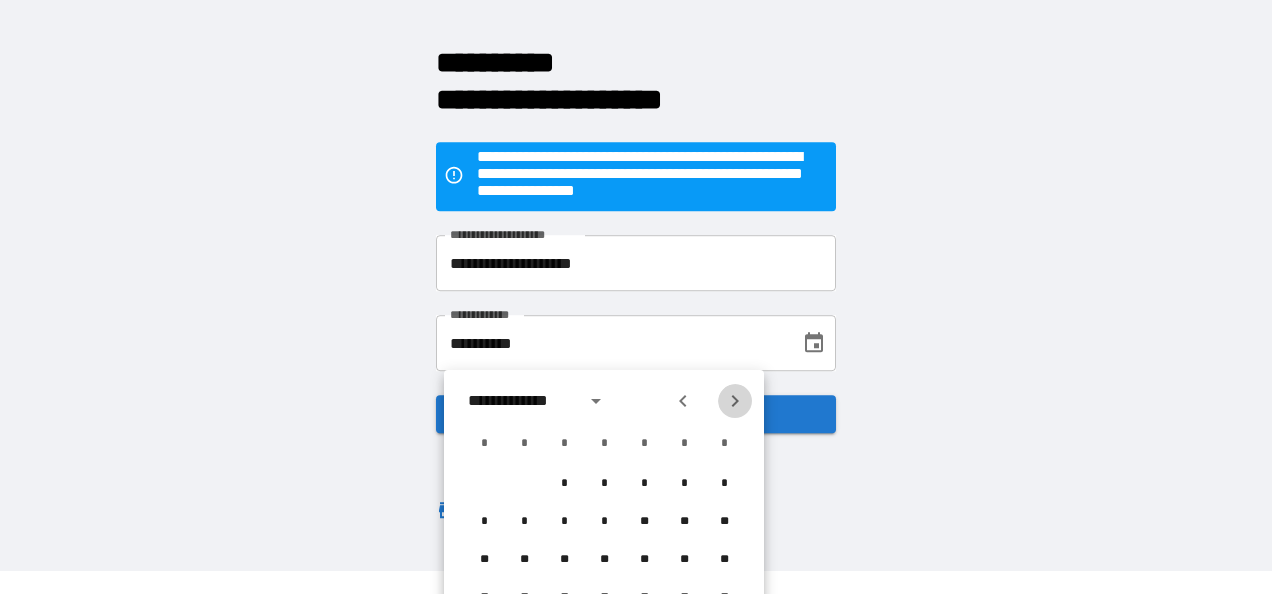 click 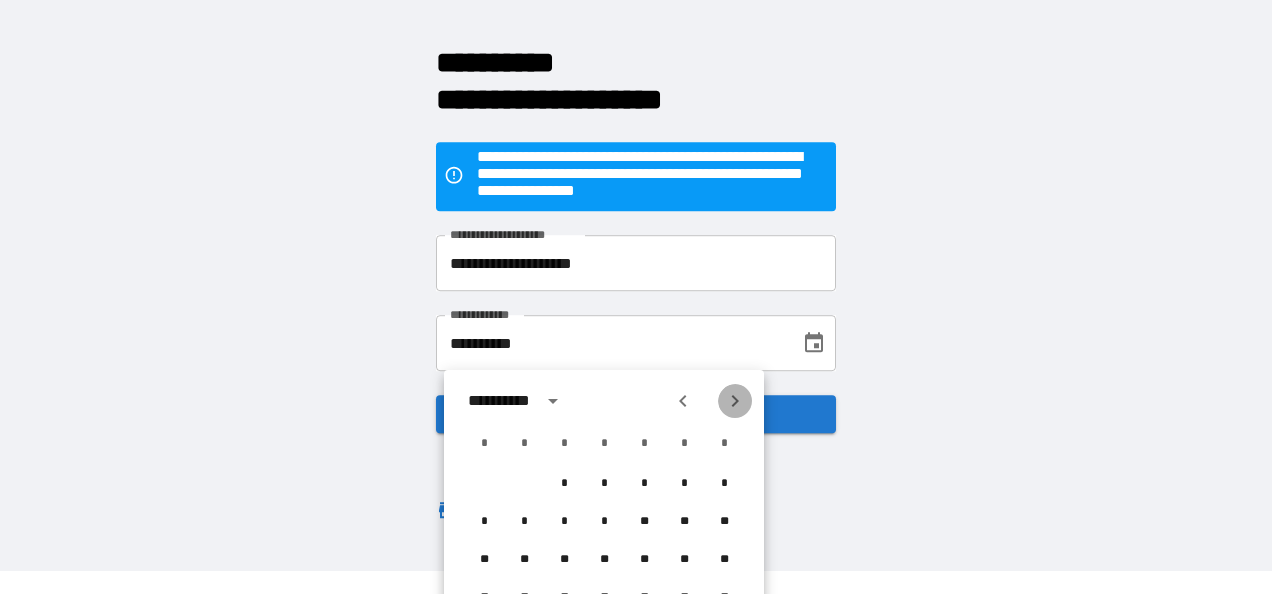click 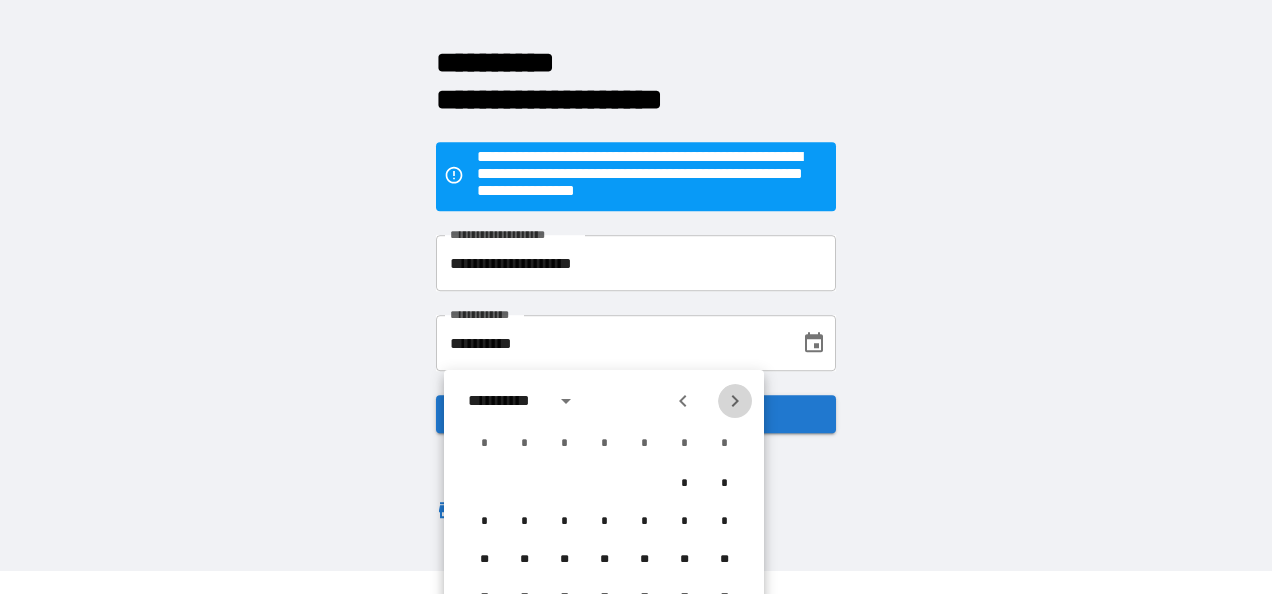 click 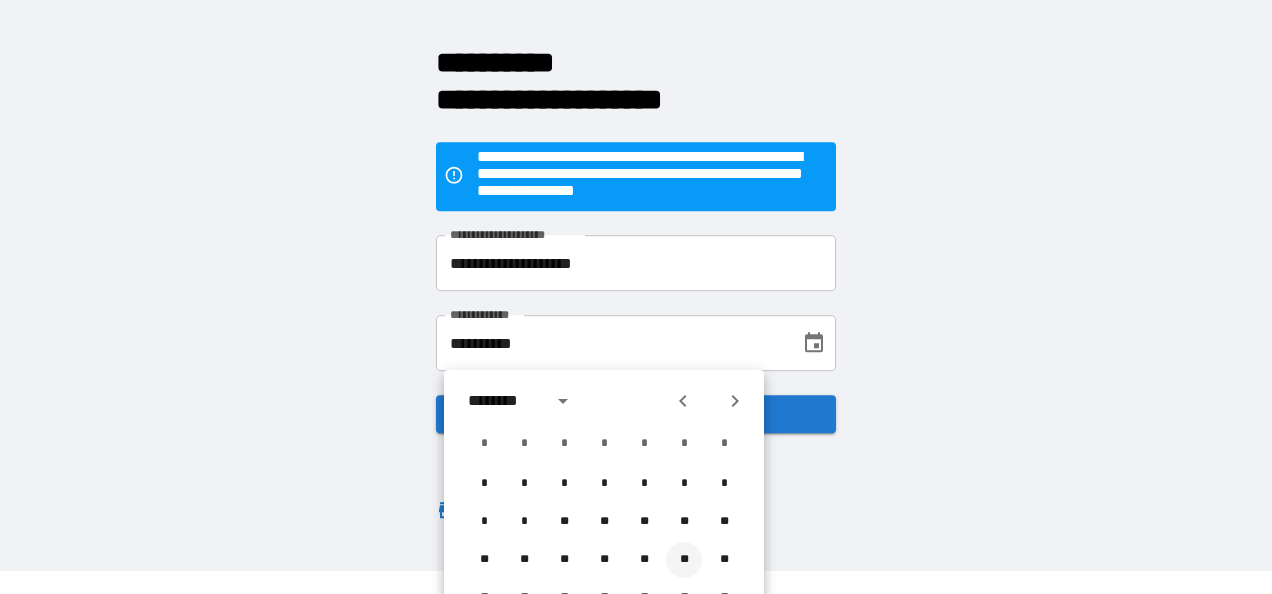 click on "**" at bounding box center (684, 560) 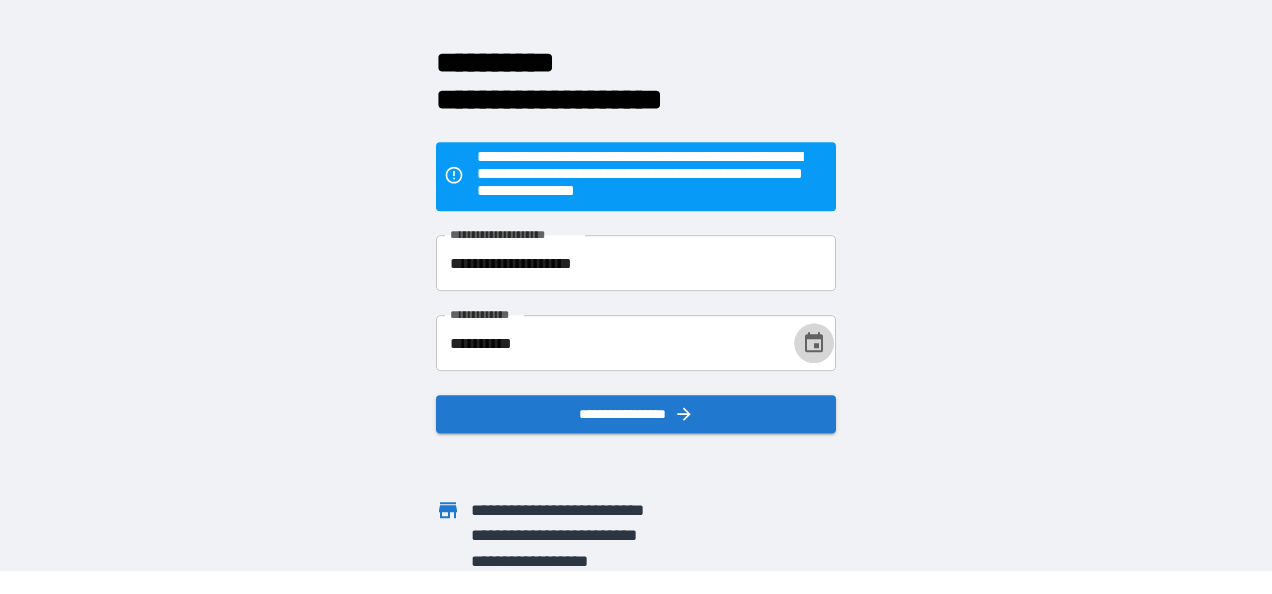 scroll, scrollTop: 0, scrollLeft: 0, axis: both 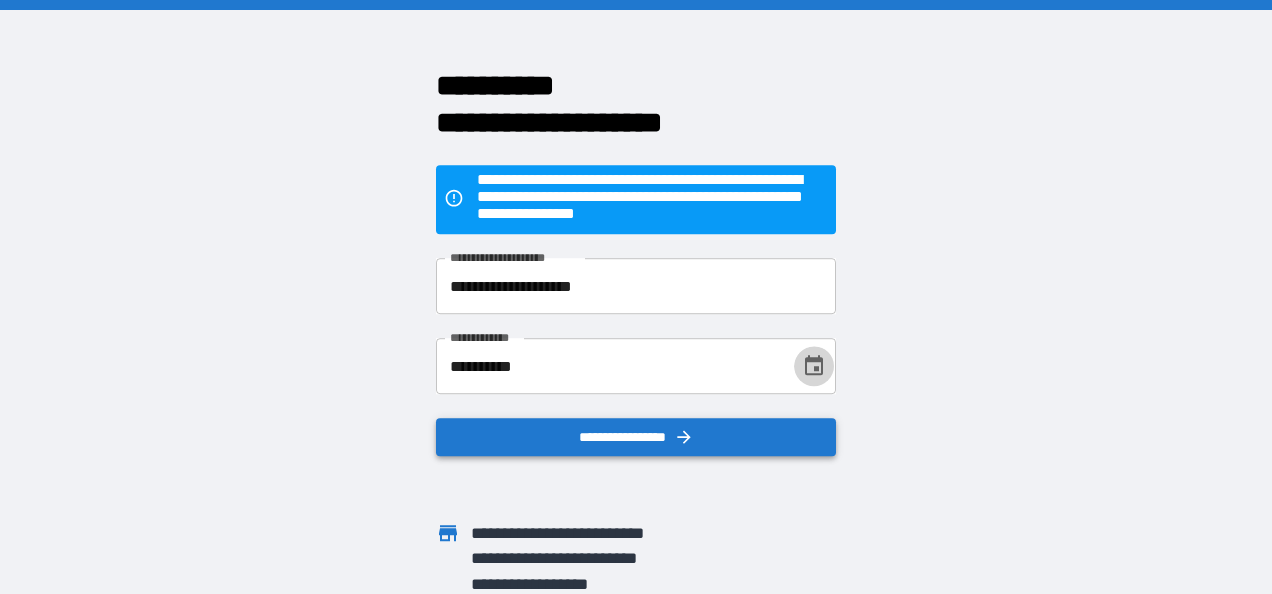 click on "**********" at bounding box center [636, 437] 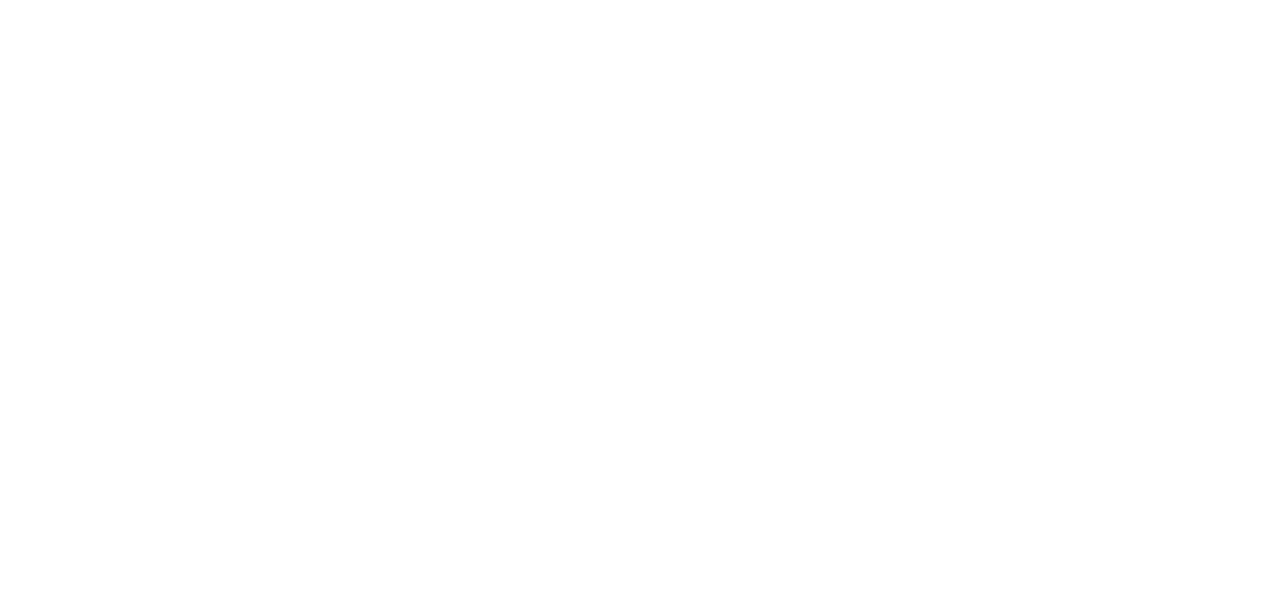 scroll, scrollTop: 0, scrollLeft: 0, axis: both 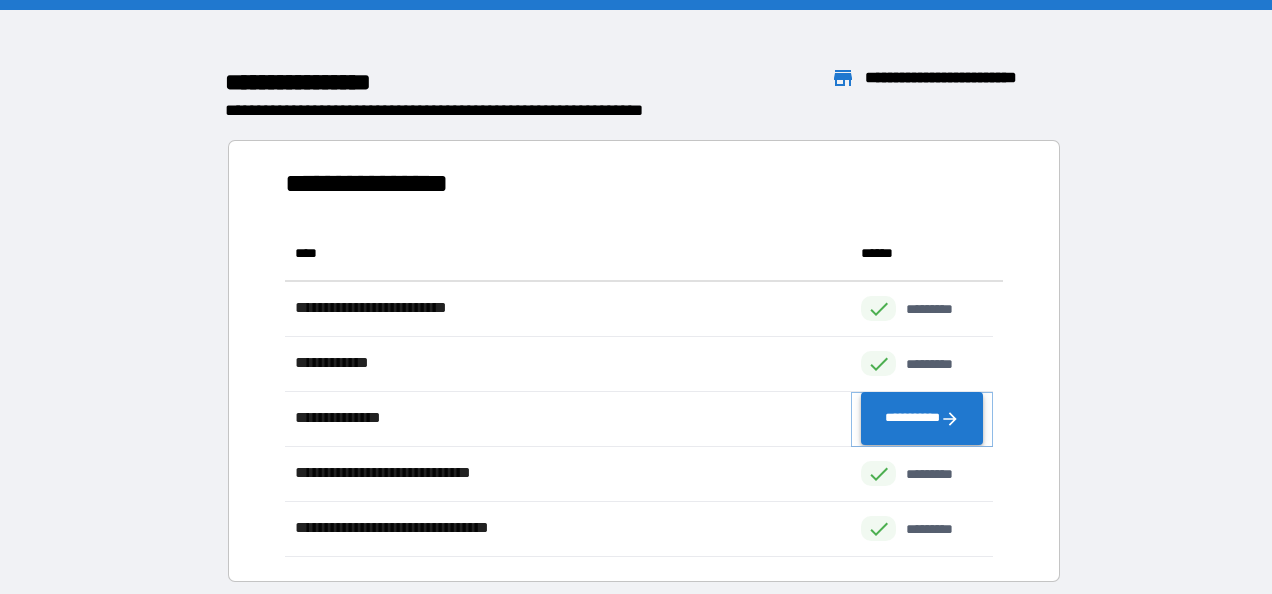 click on "**********" at bounding box center (922, 419) 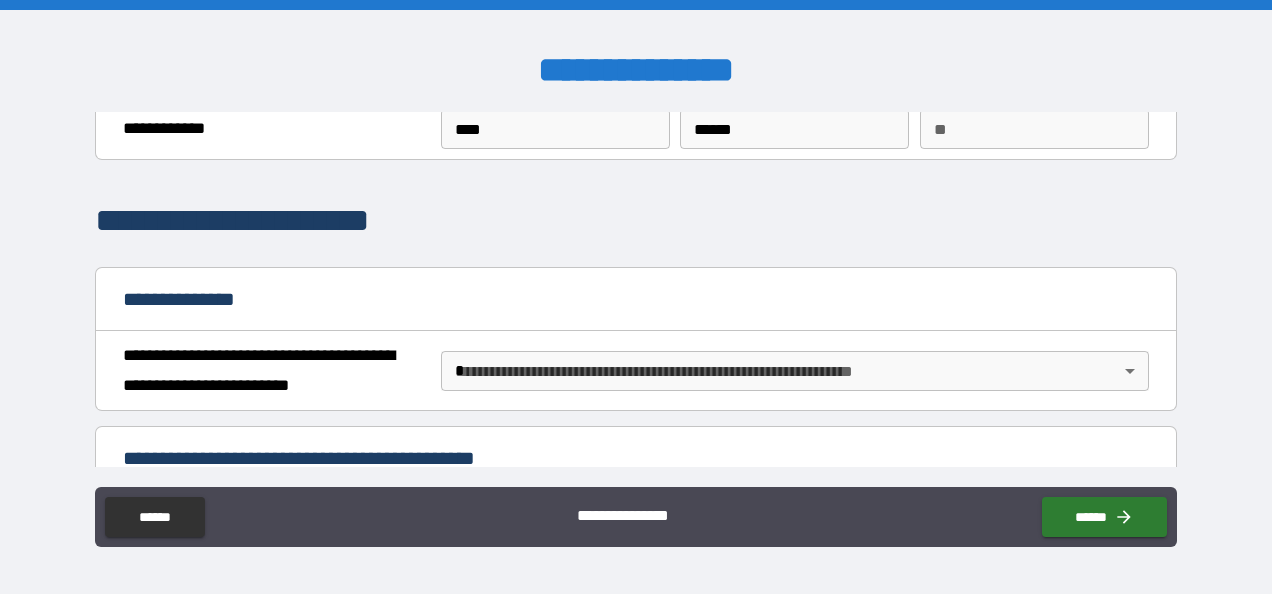 scroll, scrollTop: 0, scrollLeft: 0, axis: both 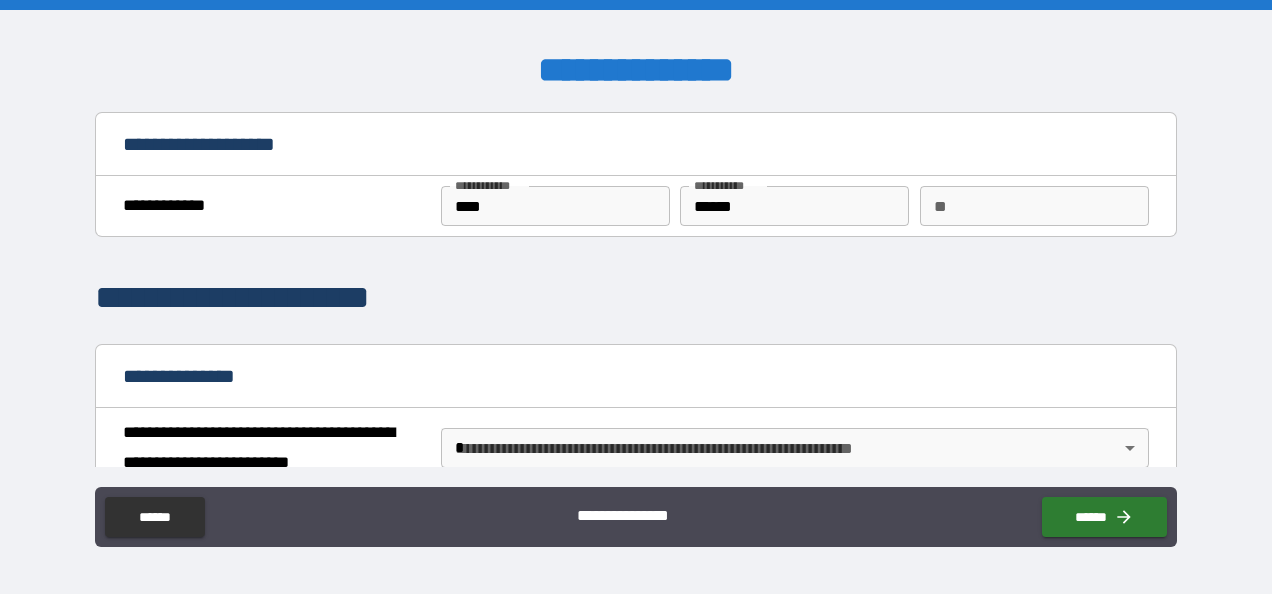 drag, startPoint x: 103, startPoint y: 453, endPoint x: 348, endPoint y: 8, distance: 507.9862 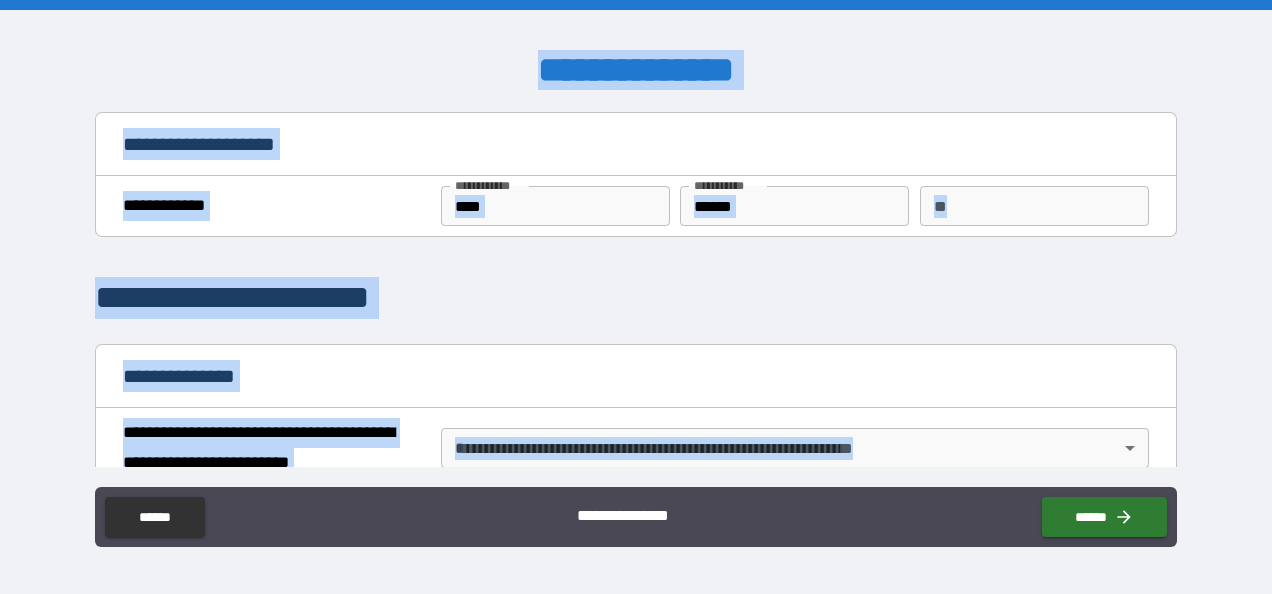 click on "**********" at bounding box center (635, 146) 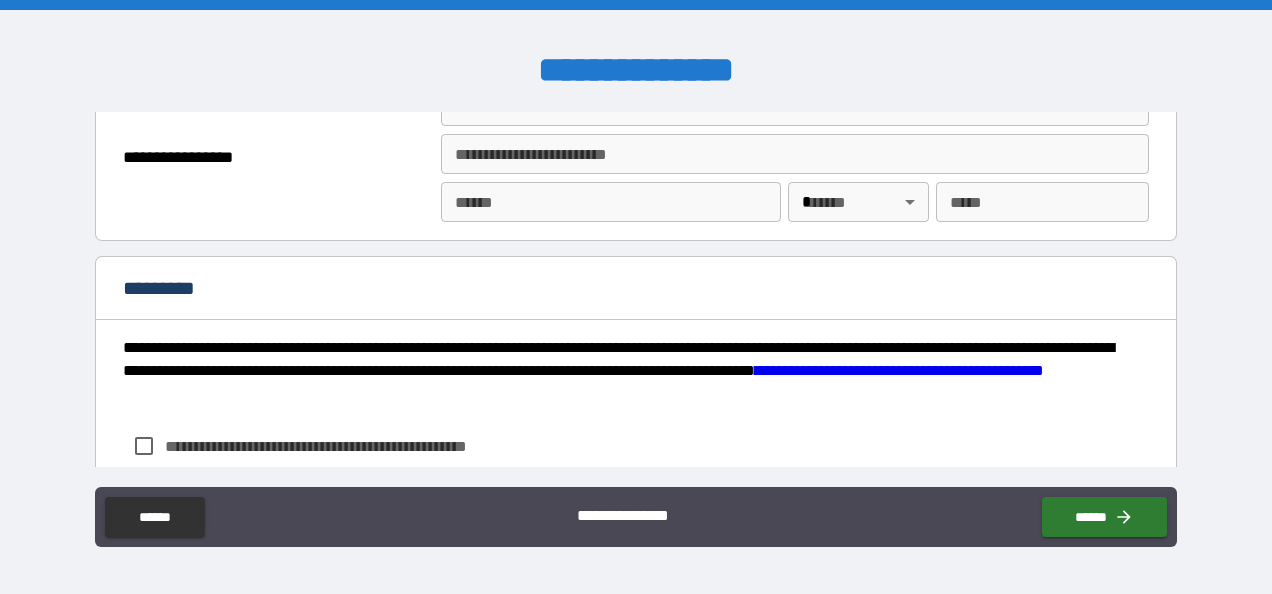 scroll, scrollTop: 2691, scrollLeft: 0, axis: vertical 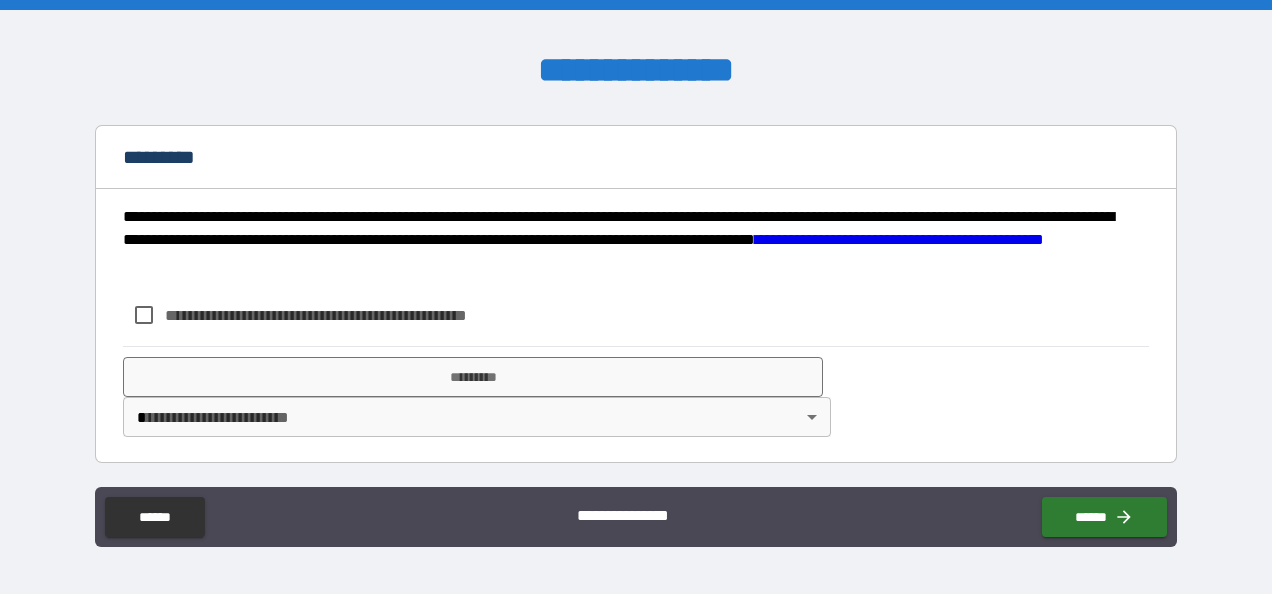 click on "**********" at bounding box center [635, 291] 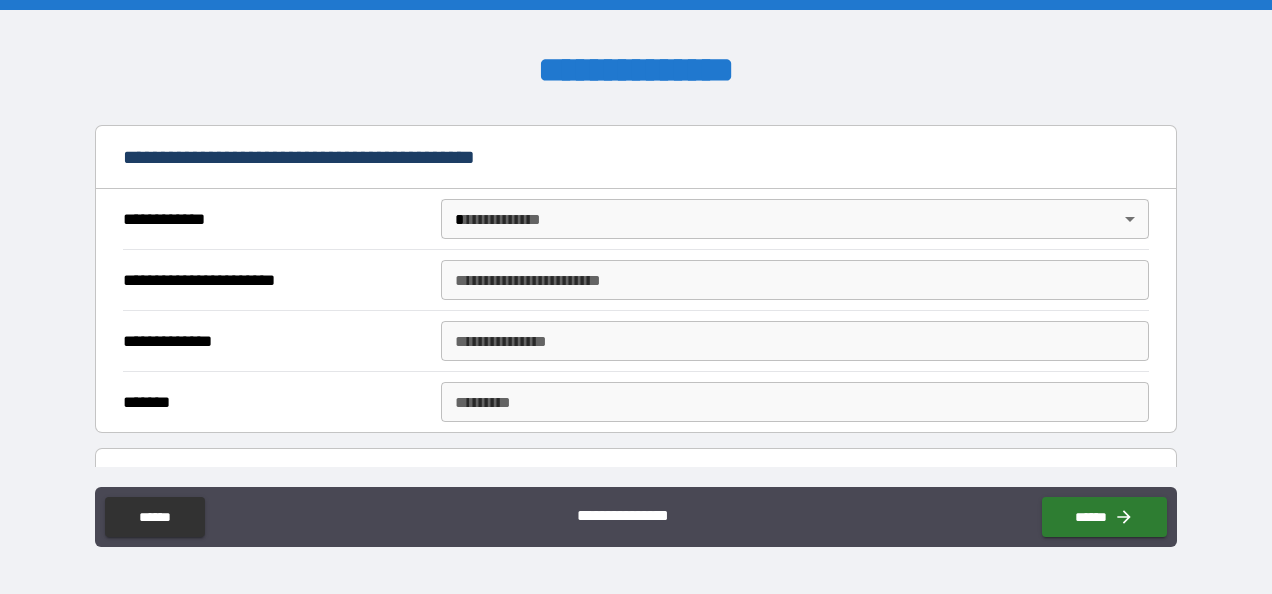 scroll, scrollTop: 0, scrollLeft: 0, axis: both 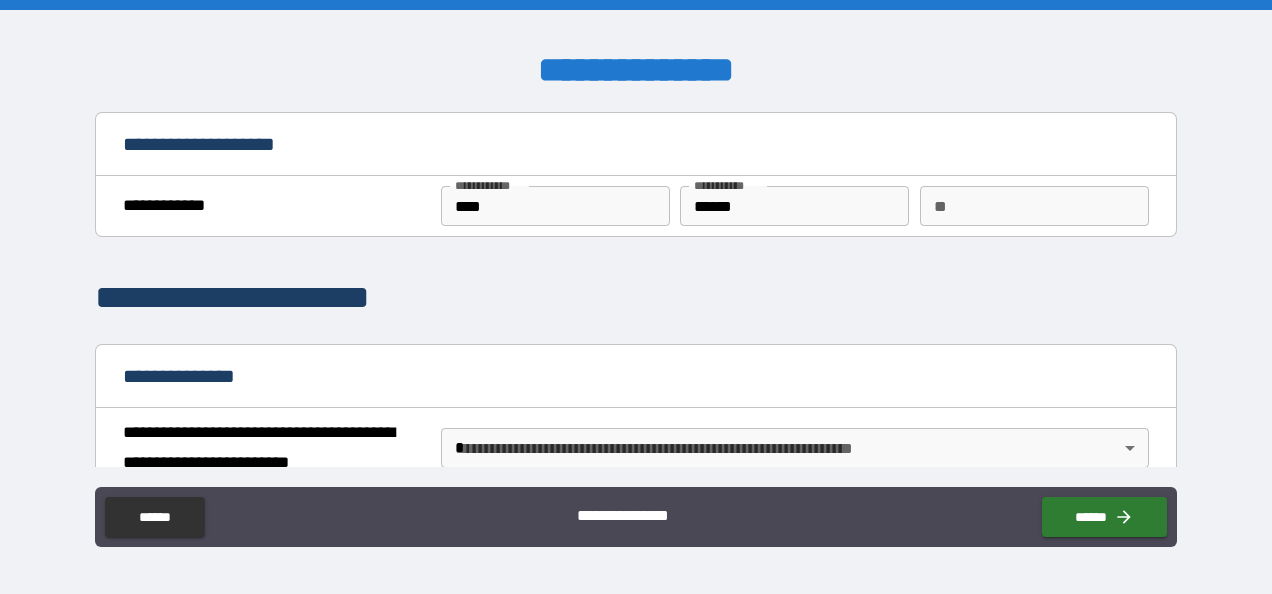 click on "**********" at bounding box center [635, 71] 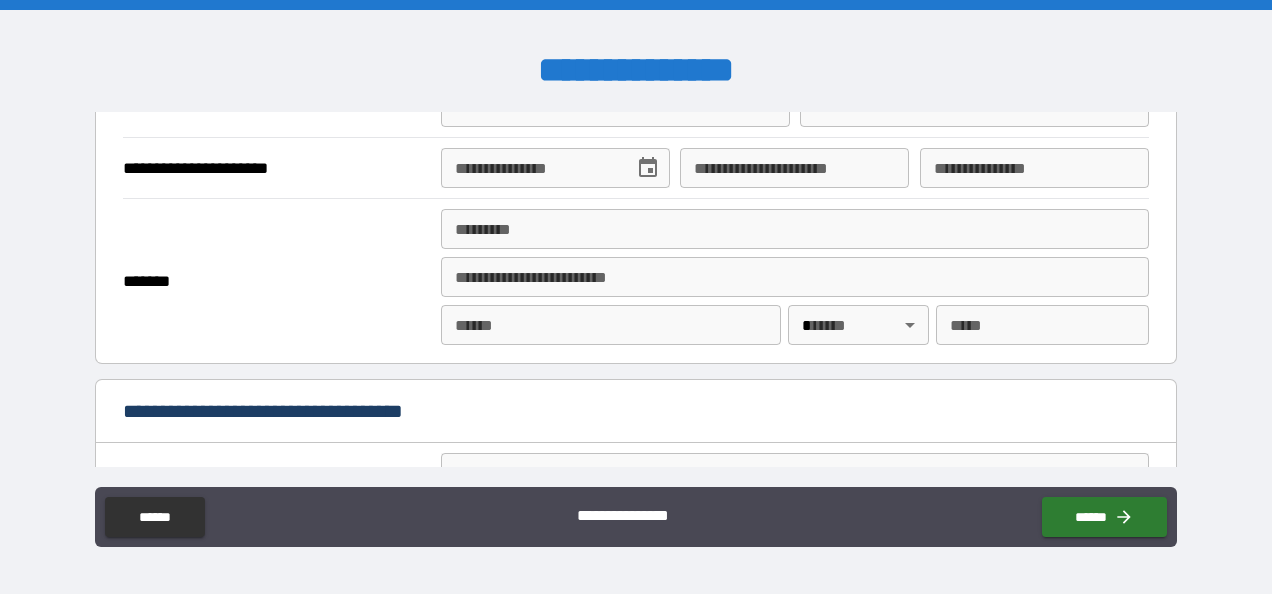 scroll, scrollTop: 0, scrollLeft: 0, axis: both 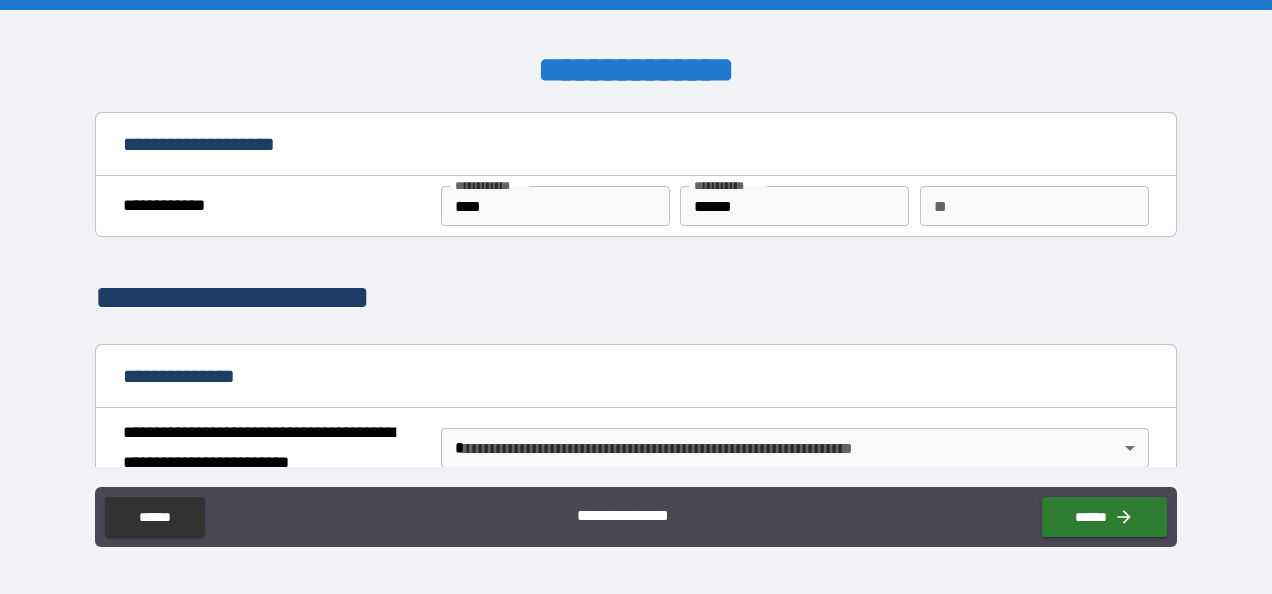 drag, startPoint x: 1238, startPoint y: 0, endPoint x: 639, endPoint y: 299, distance: 669.4789 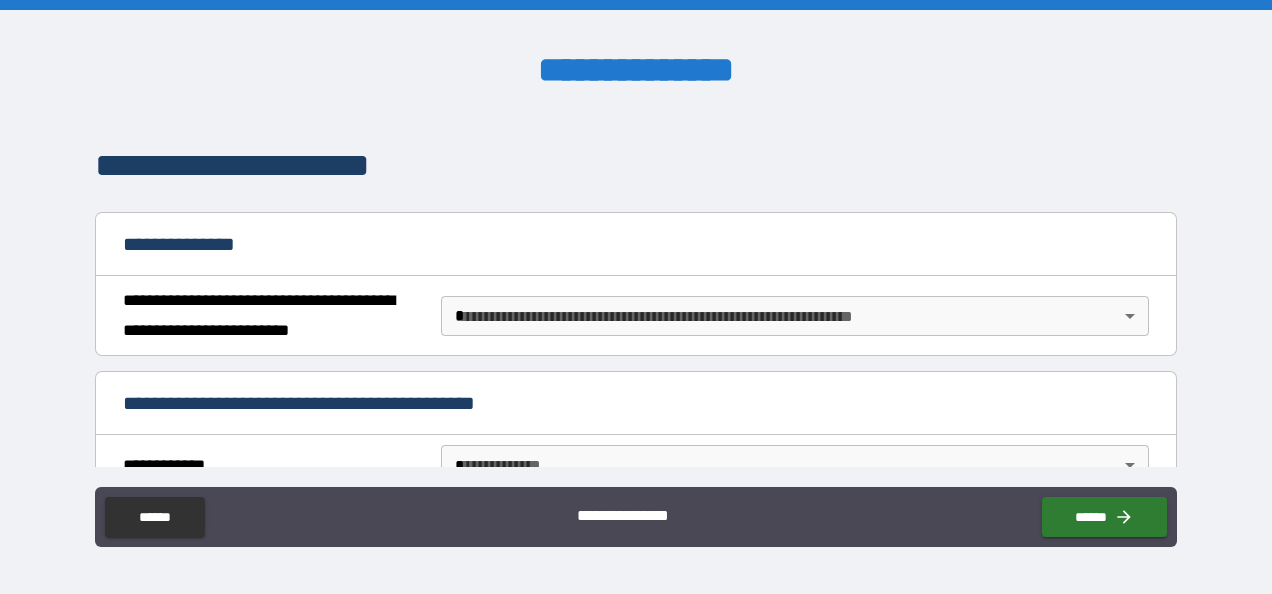 scroll, scrollTop: 77, scrollLeft: 0, axis: vertical 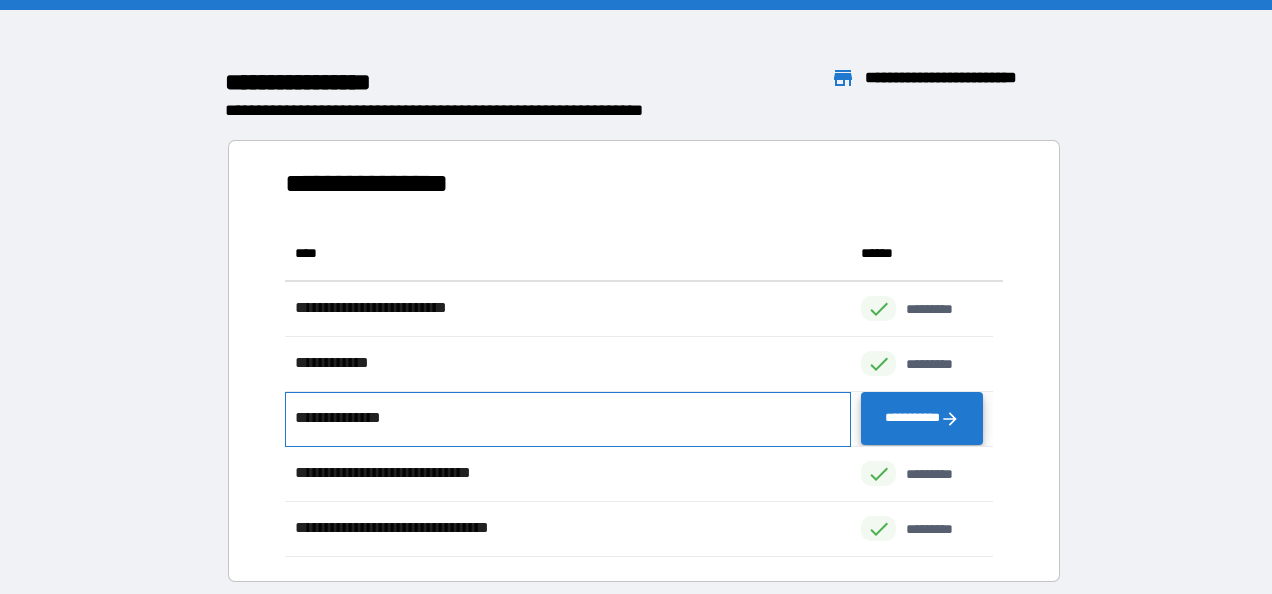 click on "**********" at bounding box center (568, 419) 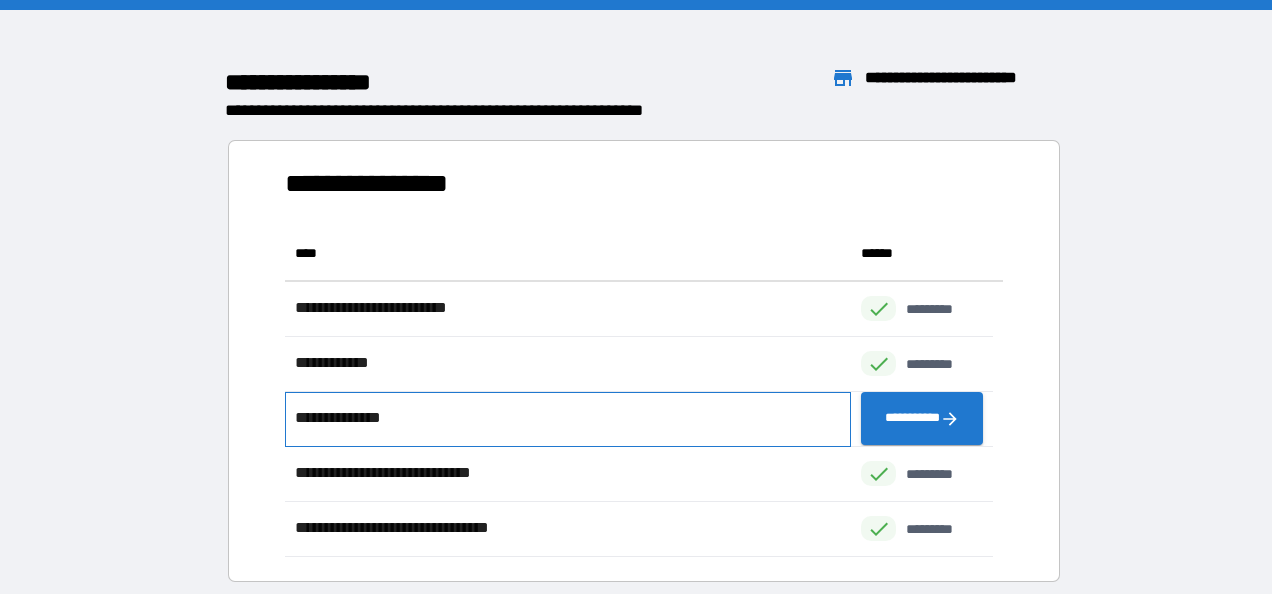 click on "**********" at bounding box center (347, 418) 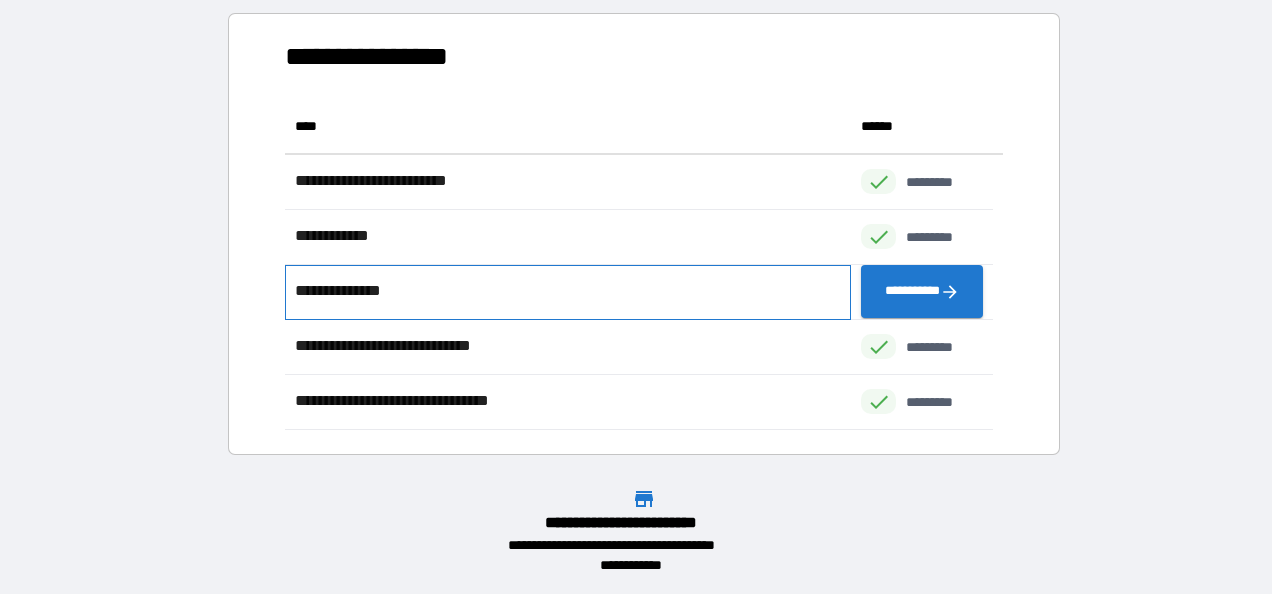 scroll, scrollTop: 0, scrollLeft: 0, axis: both 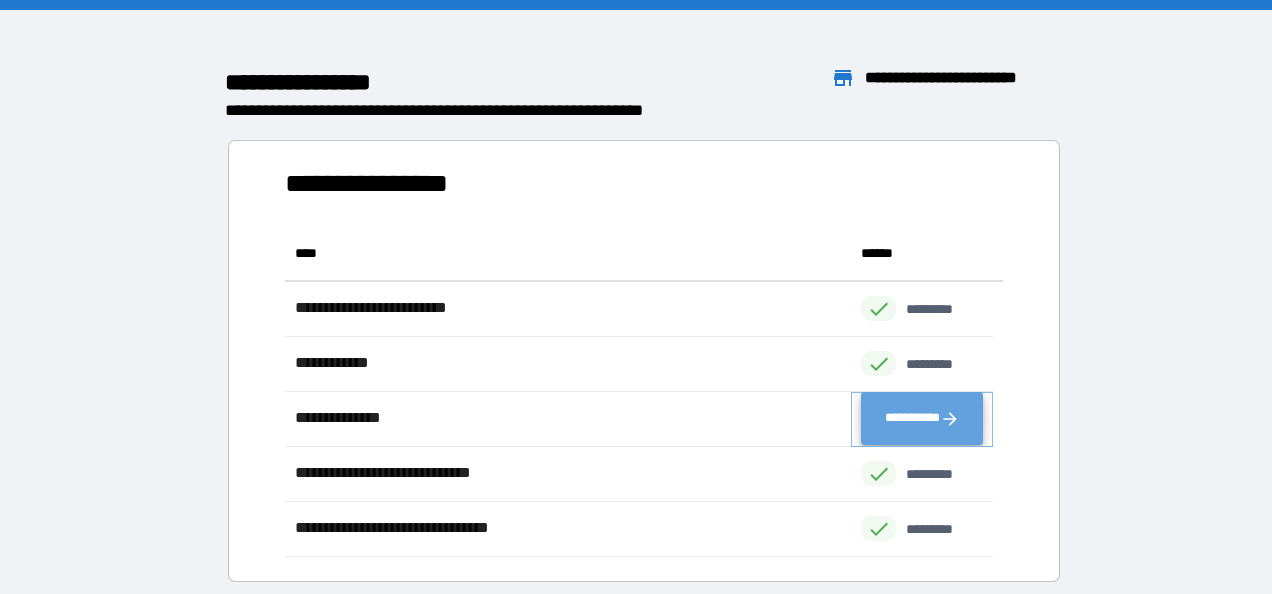 click on "**********" at bounding box center [922, 419] 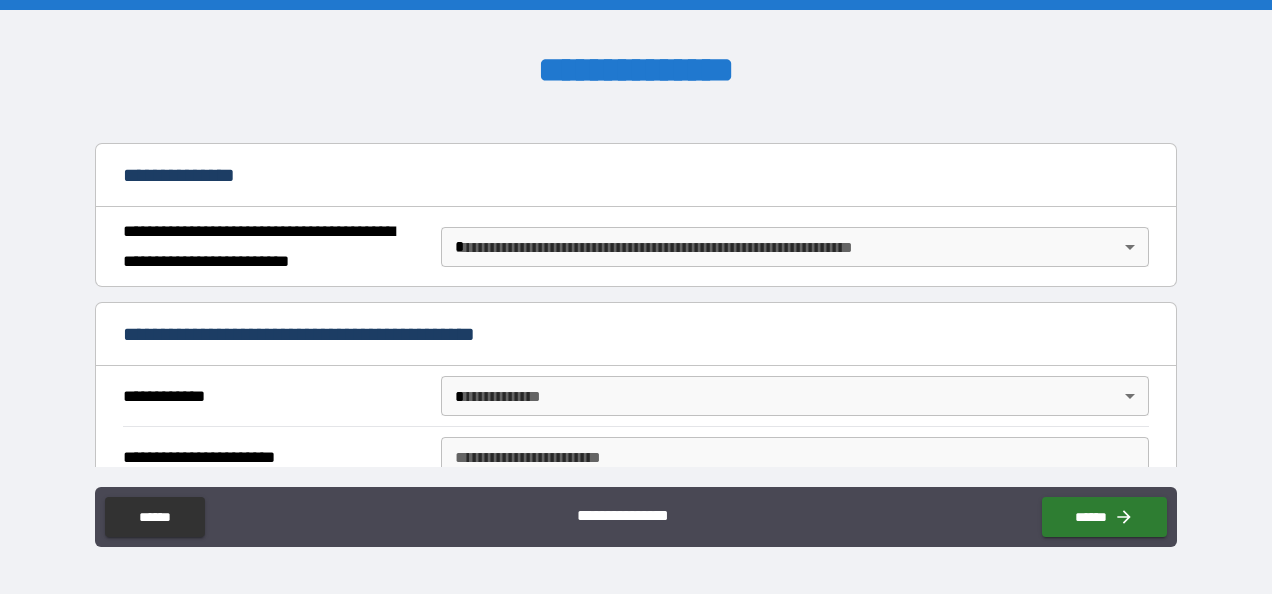 scroll, scrollTop: 0, scrollLeft: 0, axis: both 